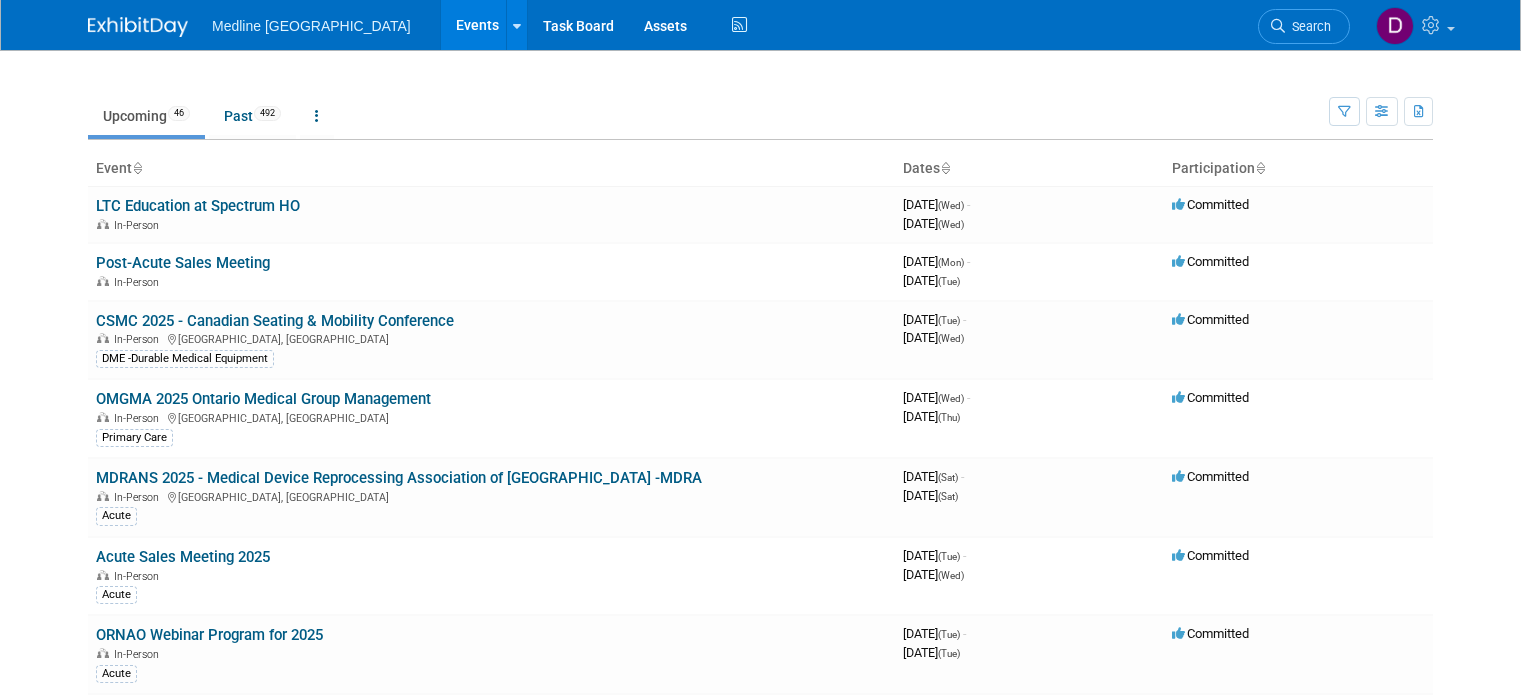 scroll, scrollTop: 0, scrollLeft: 0, axis: both 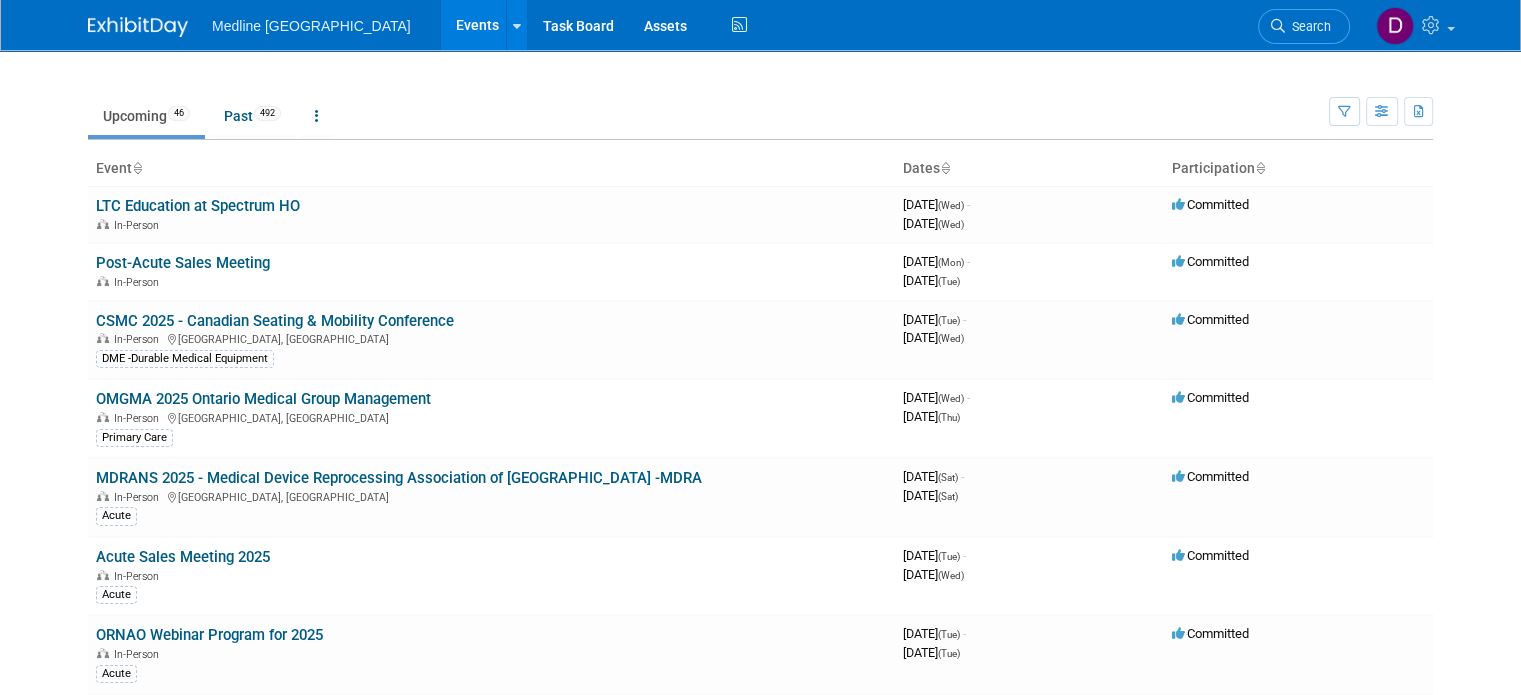click on "New Event
Duplicate Event Warning
There is another event in your workspace with a similar name during the same dates.
Attendance / Format:
<img src="https://www.exhibitday.com/Images/Format-InPerson.png" style="width: 19px; margin-top: 2px; margin-bottom: 2px; margin-left: 2px; filter: grayscale(100%); opacity: 0.75;" />   In-Person
<img src="https://www.exhibitday.com/Images/Format-Virtual.png" style="width: 19px; margin-top: 2px; margin-bottom: 2px; margin-left: 2px; filter: grayscale(100%); opacity: 0.75;" />   Virtual
<img src="https://www.exhibitday.com/Images/Format-Hybrid.png" style="width: 19px; margin-top: 2px; margin-bottom: 2px; margin-left: 2px; filter: grayscale(100%); opacity: 0.75;" />   Hybrid
Participation:
Submit
Cancel
Upcoming
46
Past
492
All Events
538" at bounding box center [760, 1852] 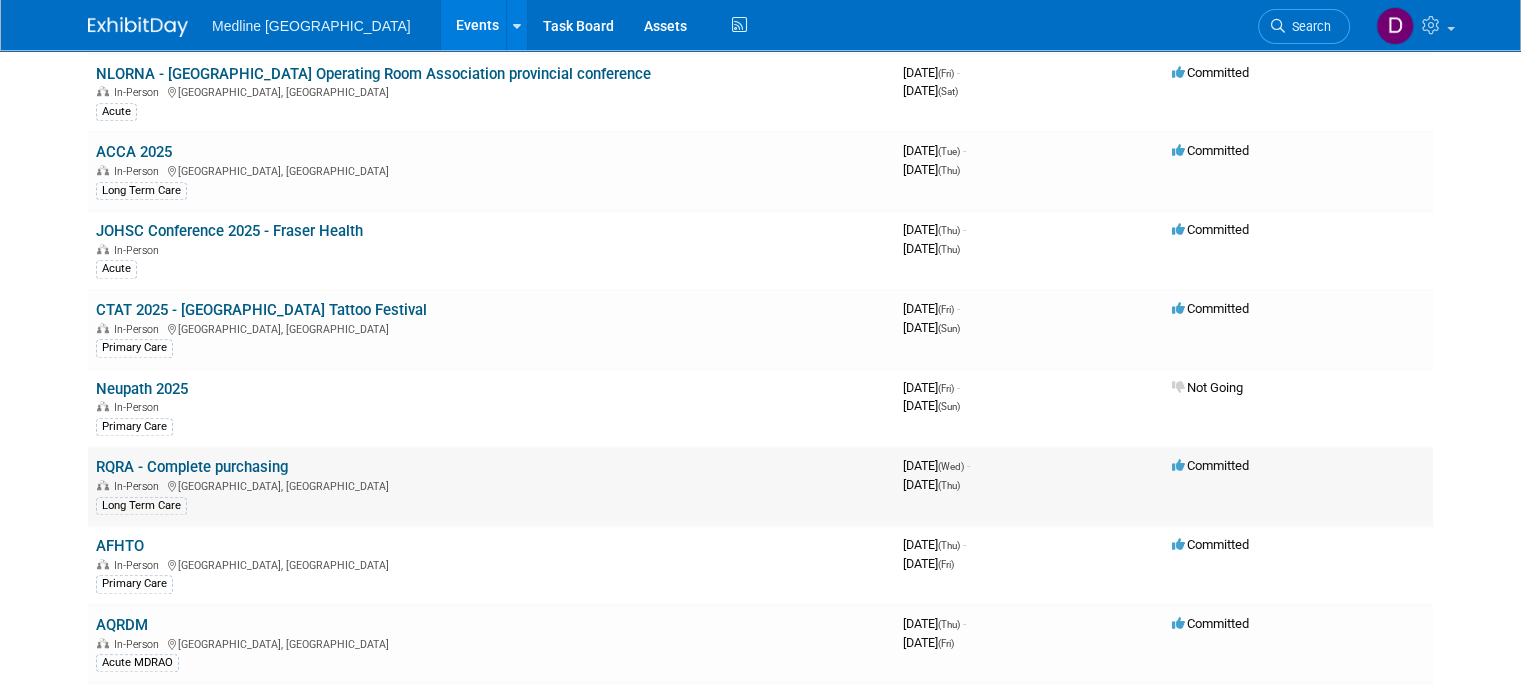 scroll, scrollTop: 1600, scrollLeft: 0, axis: vertical 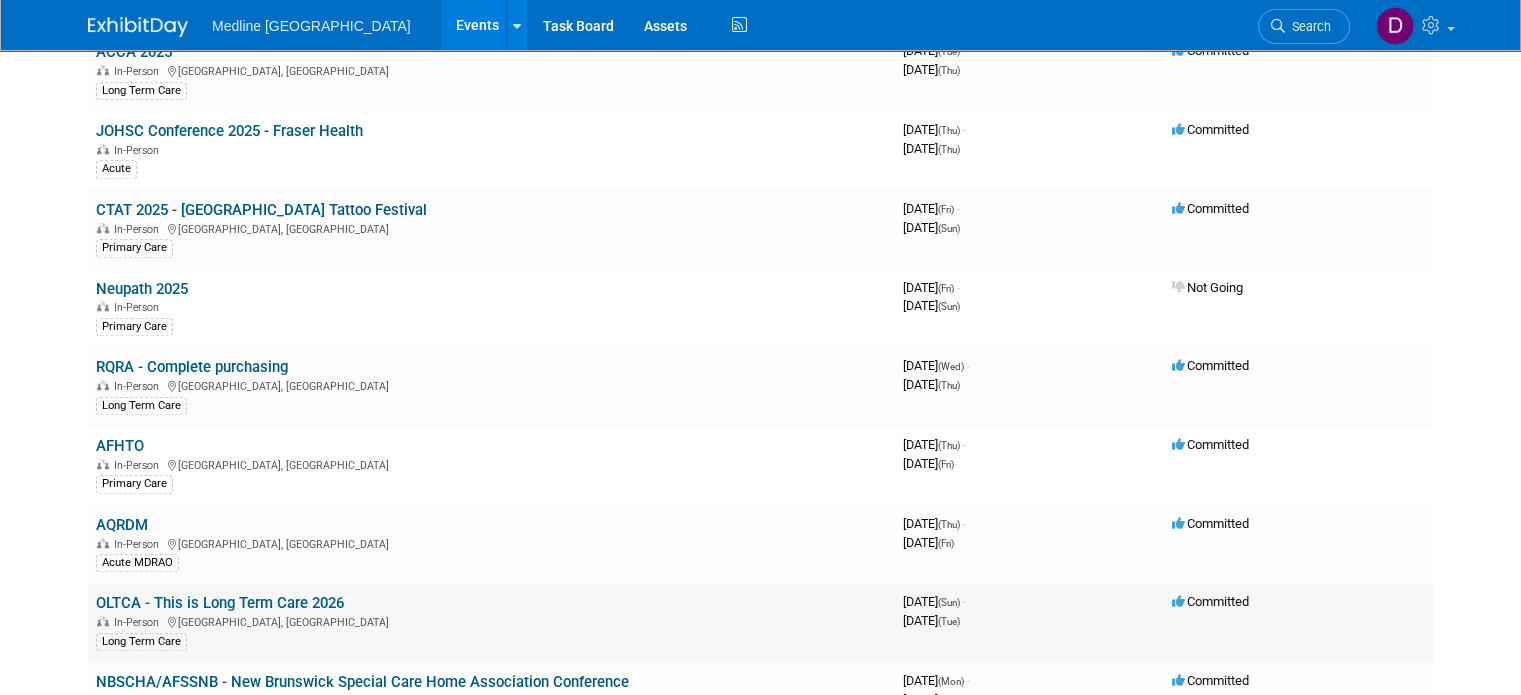 click on "OLTCA - This is Long Term Care 2026" at bounding box center [220, 603] 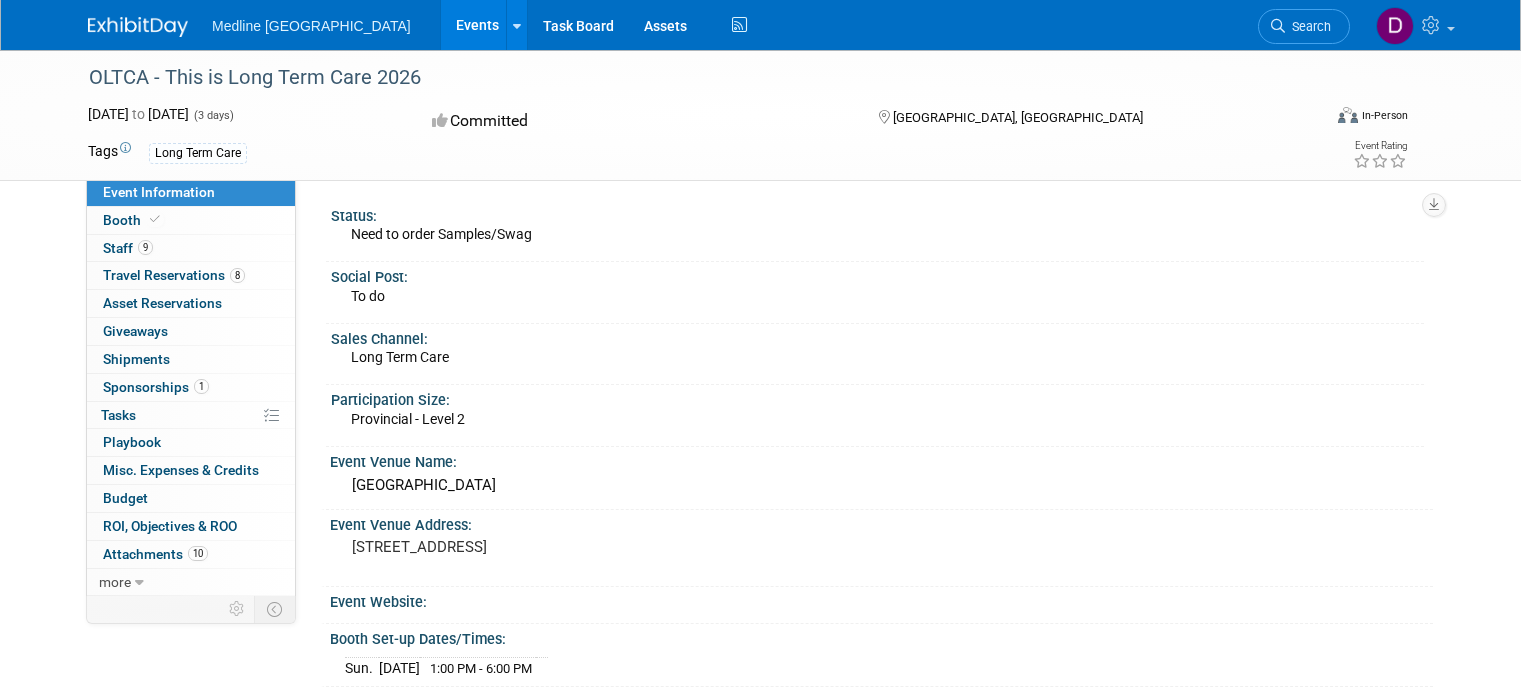 scroll, scrollTop: 0, scrollLeft: 0, axis: both 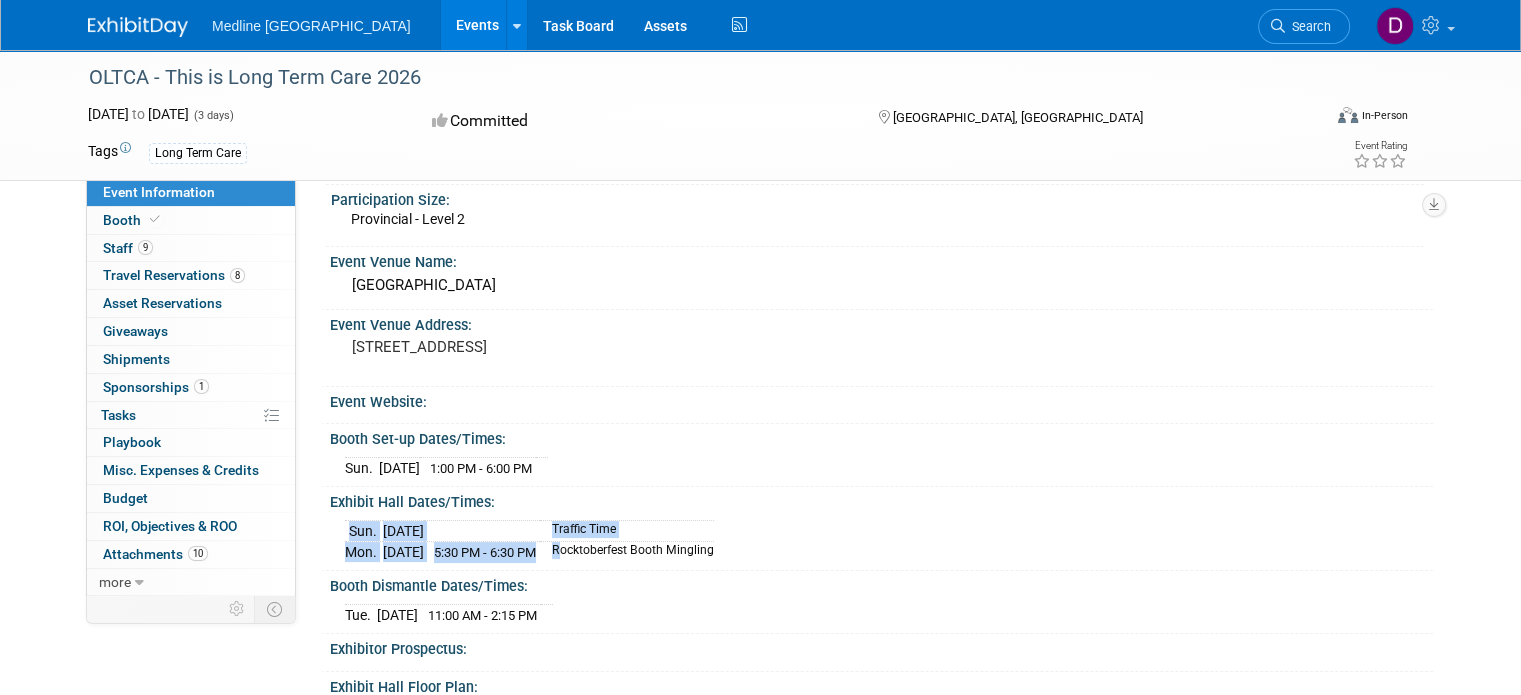 drag, startPoint x: 577, startPoint y: 547, endPoint x: 773, endPoint y: 549, distance: 196.01021 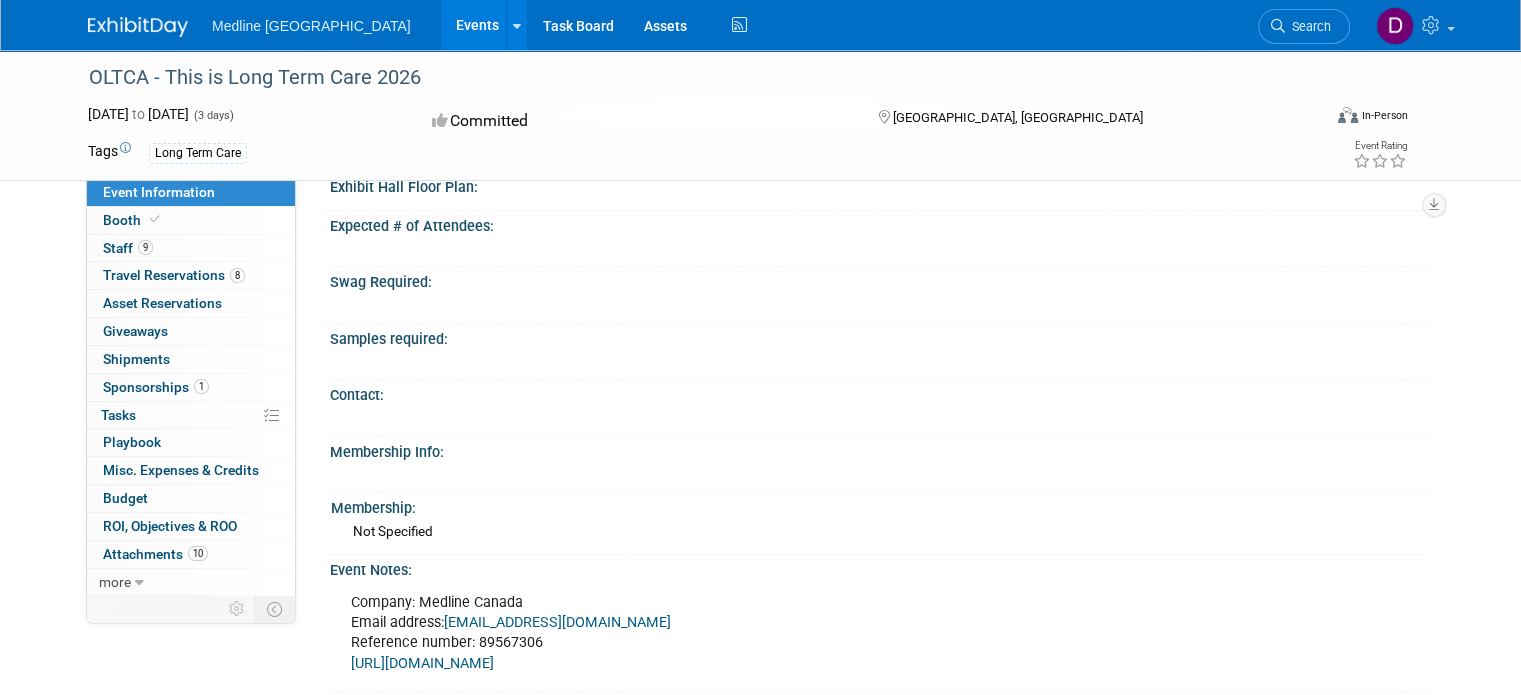 scroll, scrollTop: 1000, scrollLeft: 0, axis: vertical 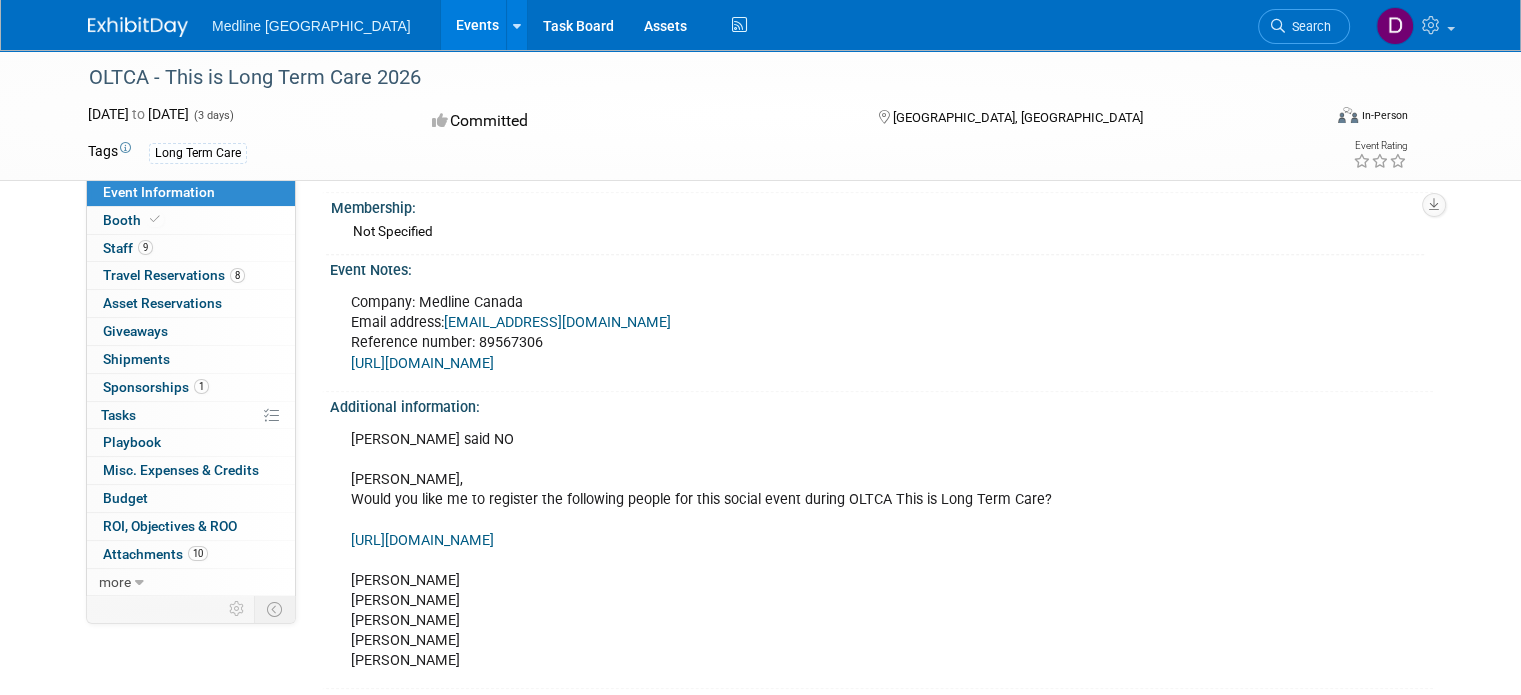 drag, startPoint x: 336, startPoint y: 567, endPoint x: 487, endPoint y: 646, distance: 170.41713 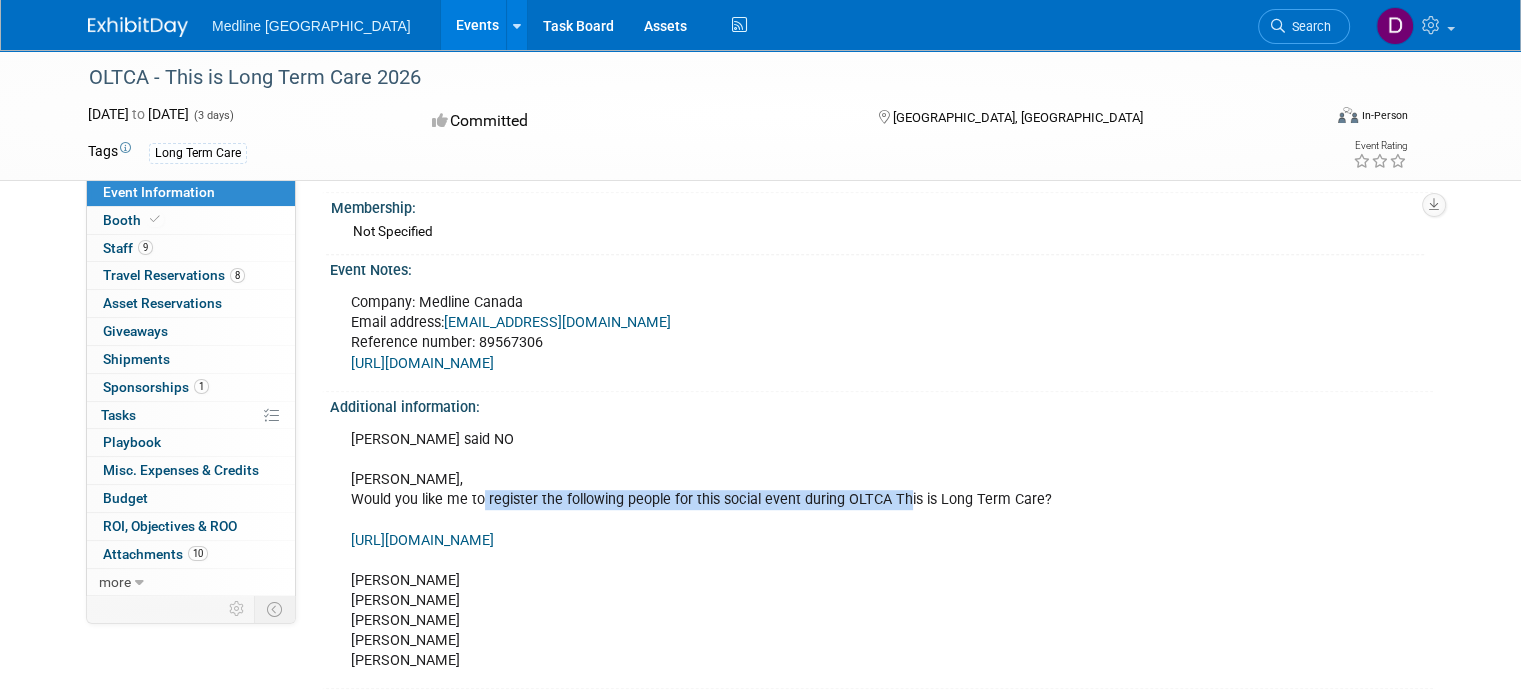 drag, startPoint x: 464, startPoint y: 490, endPoint x: 884, endPoint y: 483, distance: 420.05832 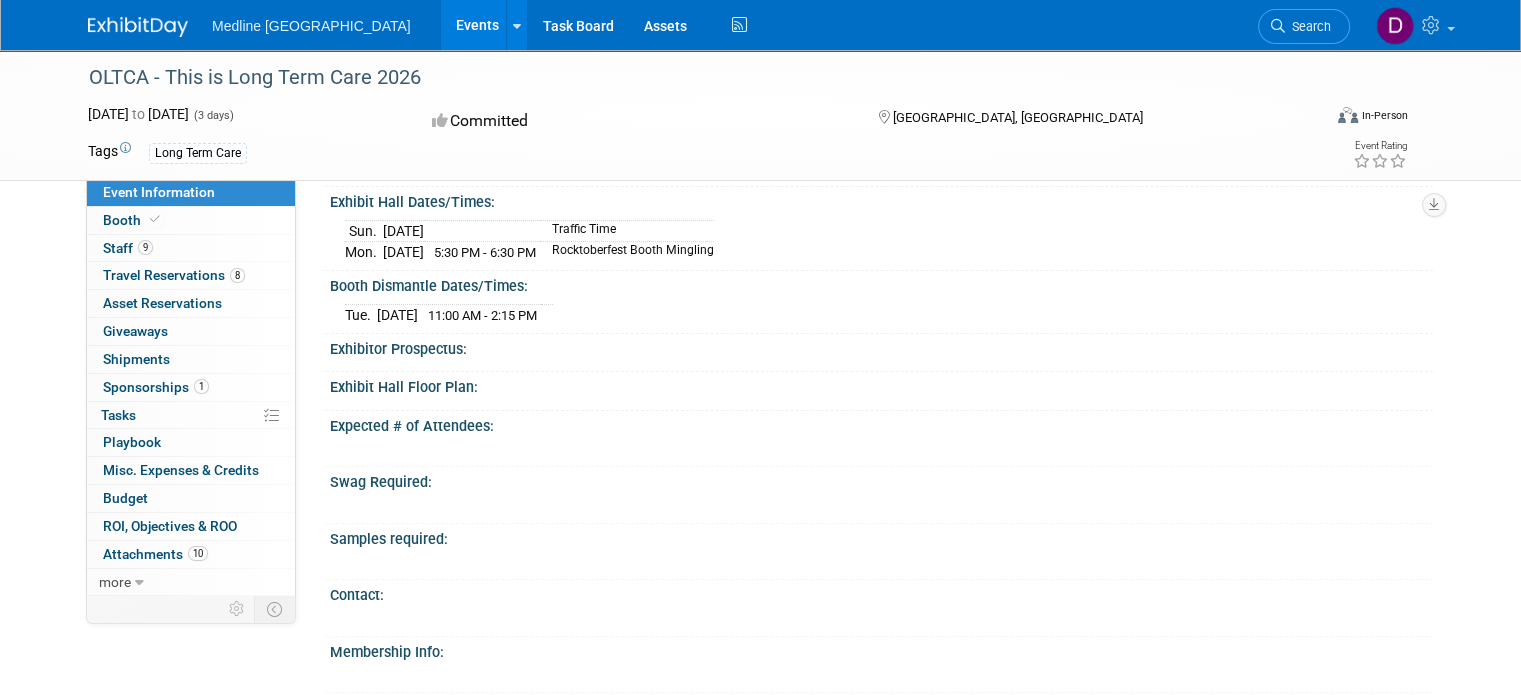 scroll, scrollTop: 0, scrollLeft: 0, axis: both 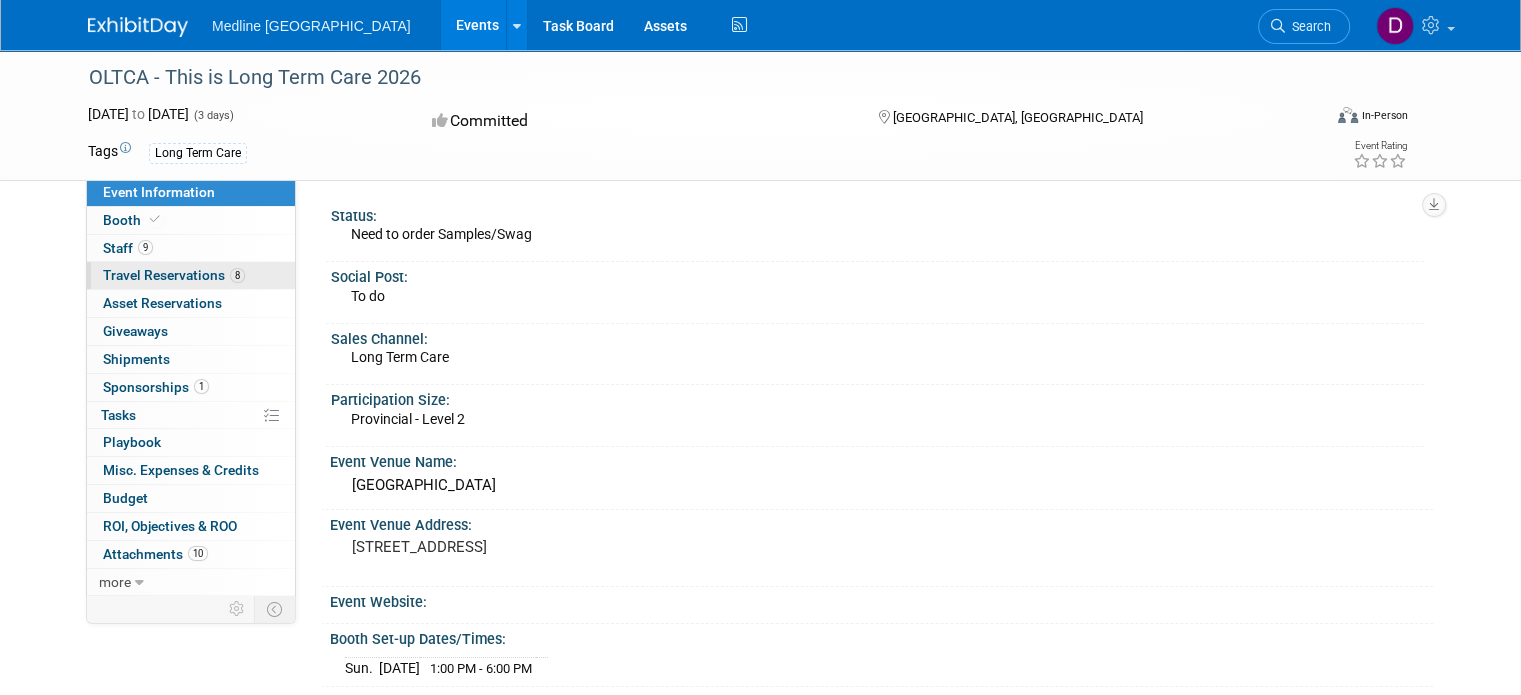 click on "Travel Reservations 8" at bounding box center [174, 275] 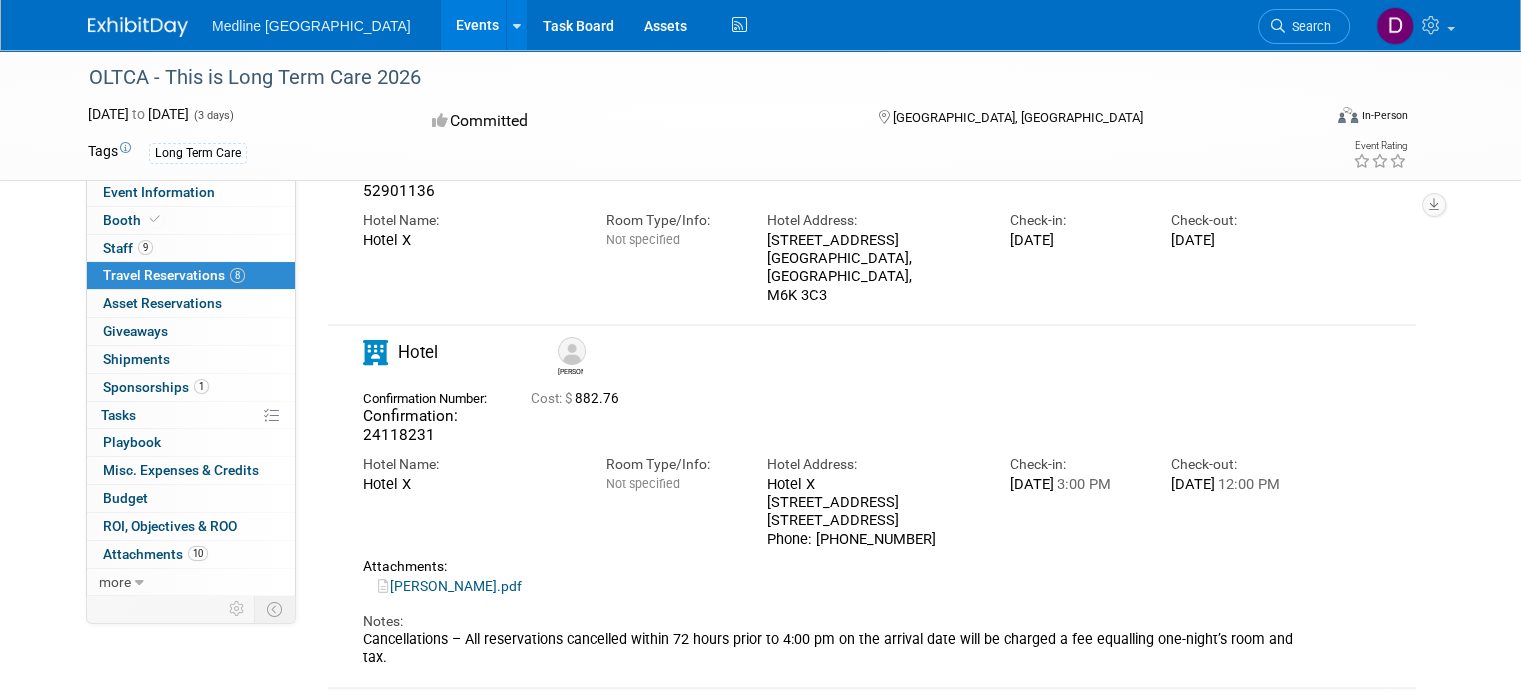 scroll, scrollTop: 300, scrollLeft: 0, axis: vertical 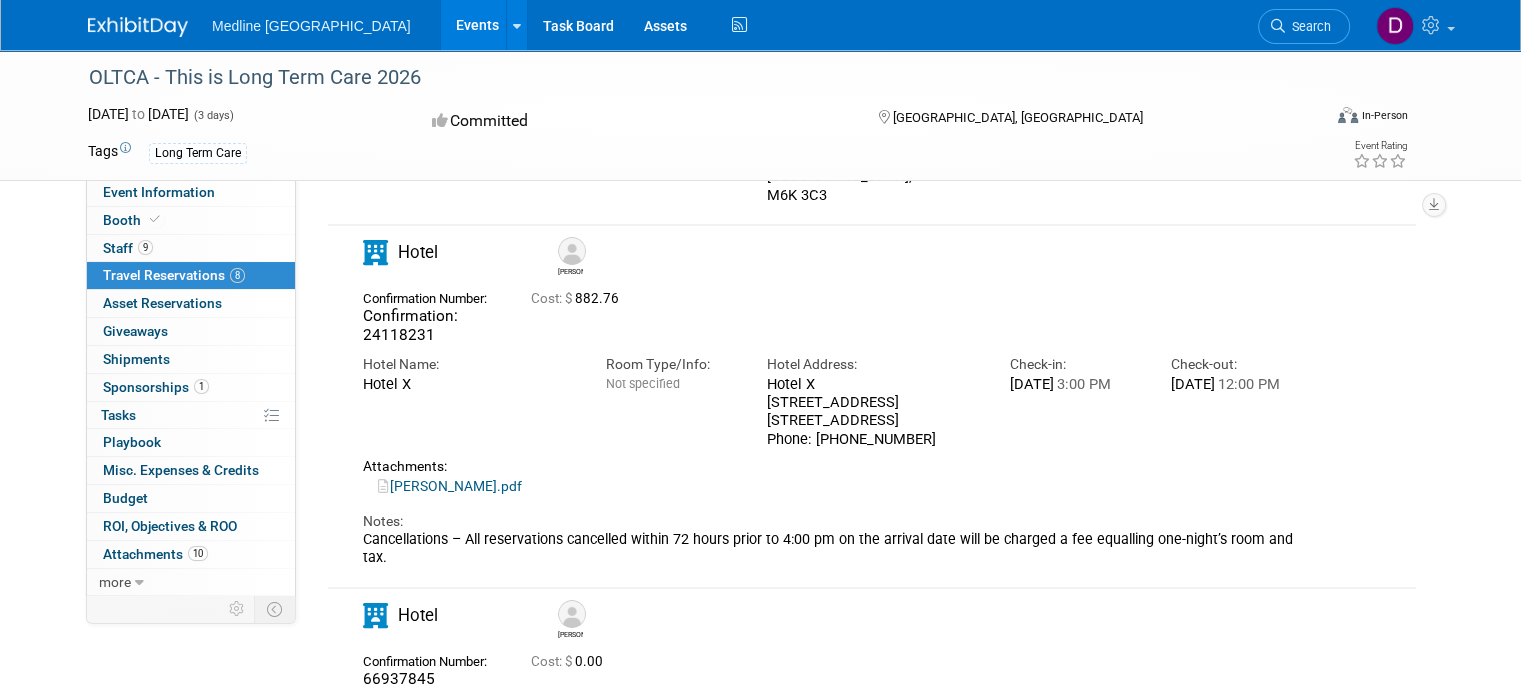 drag, startPoint x: 464, startPoint y: 511, endPoint x: 1207, endPoint y: 516, distance: 743.01685 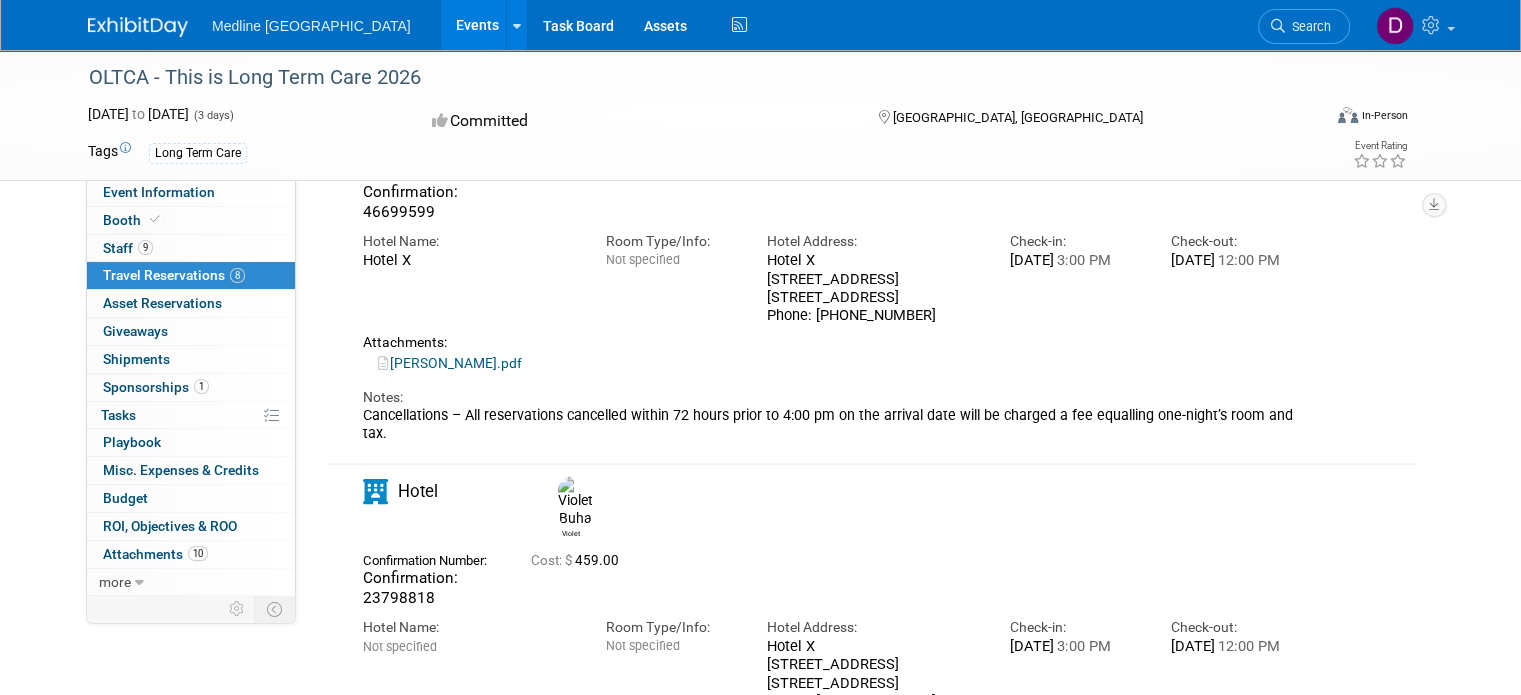 scroll, scrollTop: 2305, scrollLeft: 0, axis: vertical 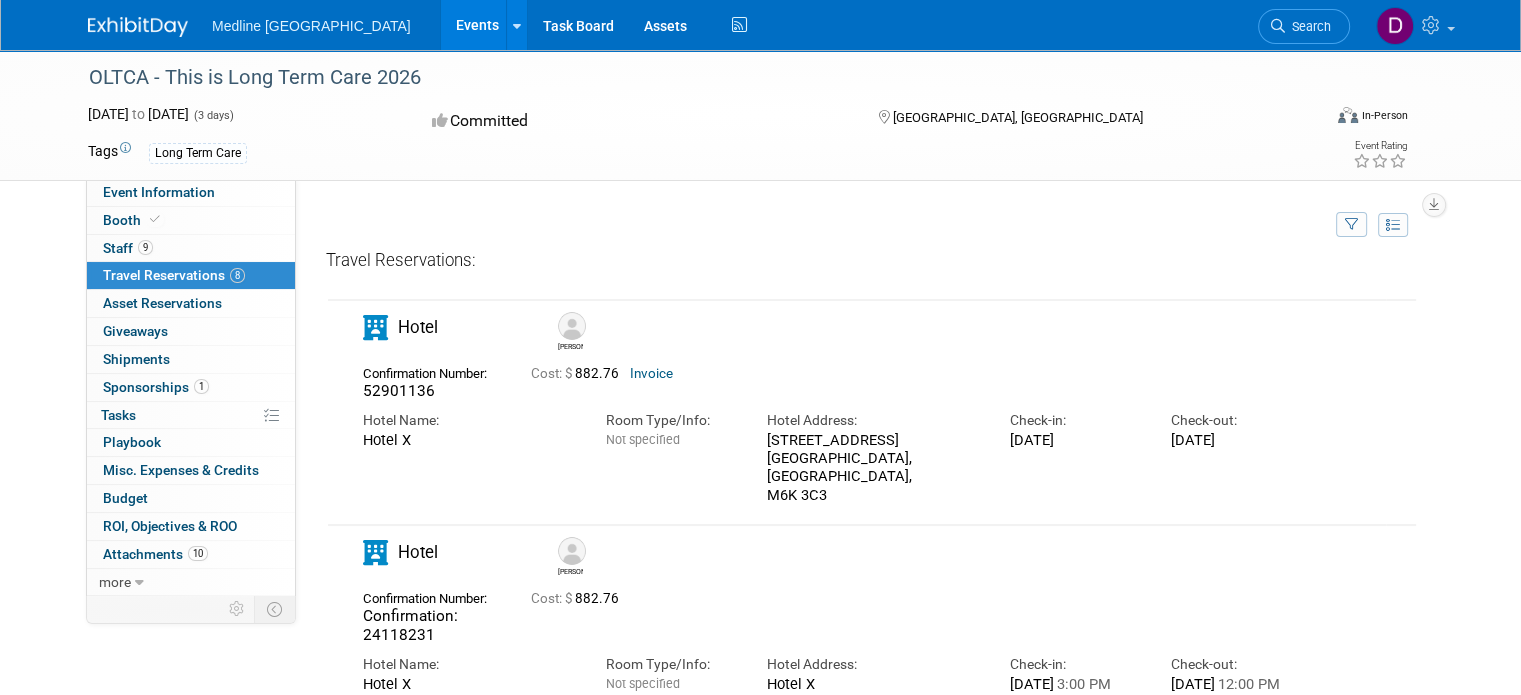 drag, startPoint x: 540, startPoint y: 496, endPoint x: 532, endPoint y: 184, distance: 312.10254 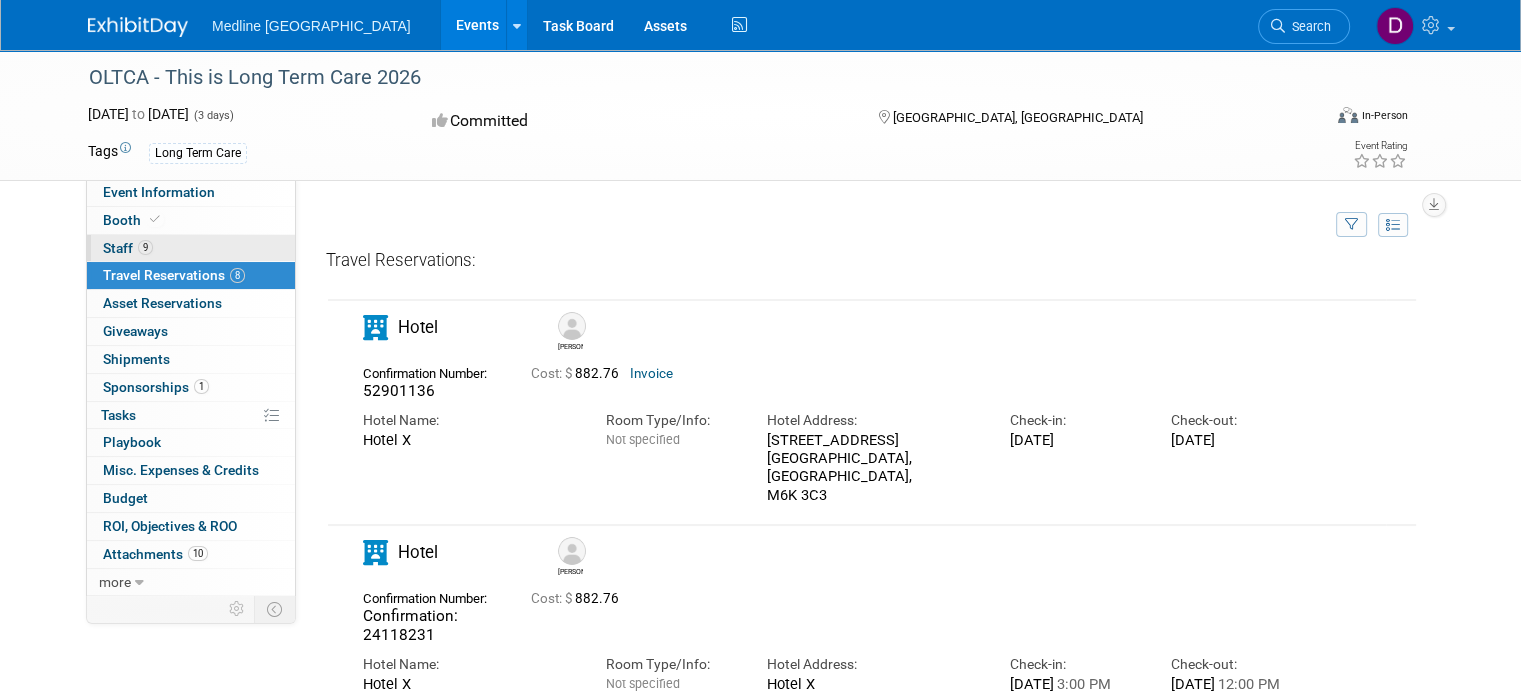 click on "9
Staff 9" at bounding box center (191, 248) 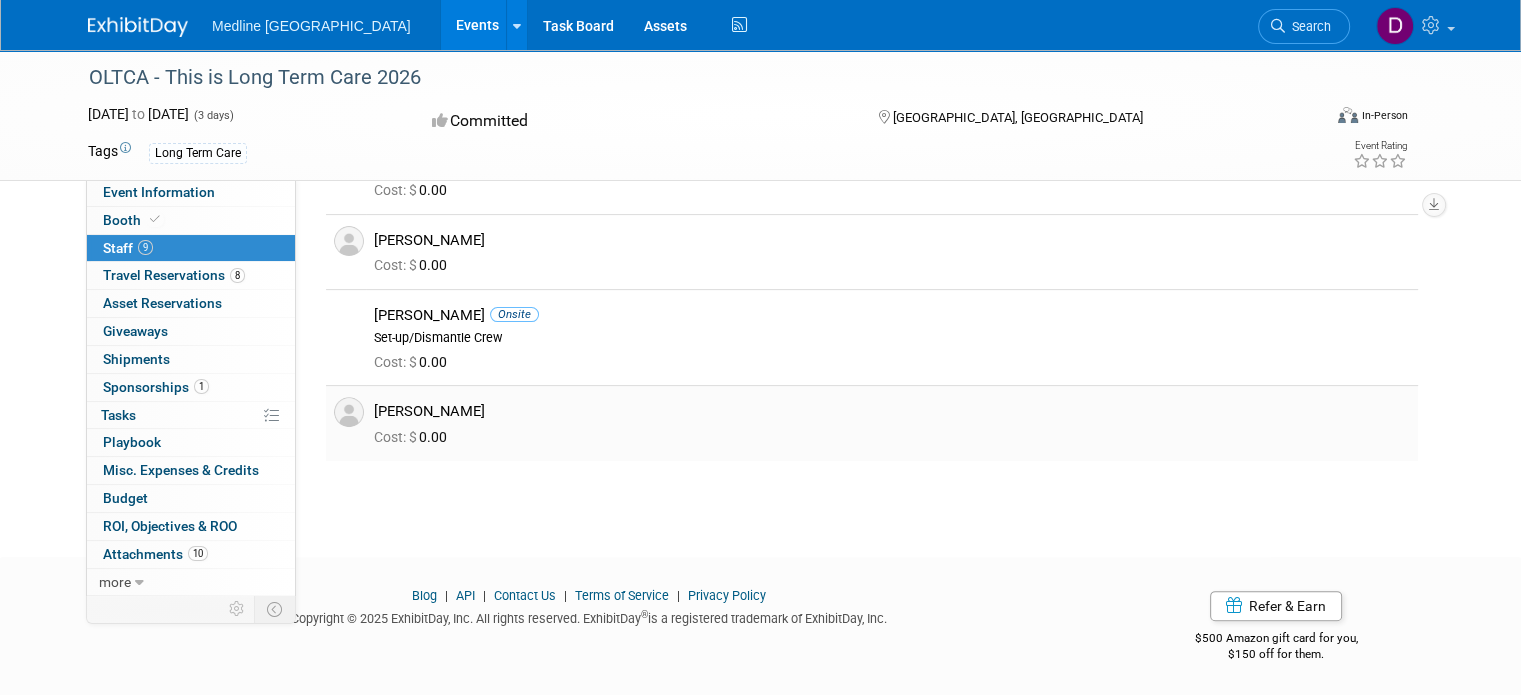 scroll, scrollTop: 0, scrollLeft: 0, axis: both 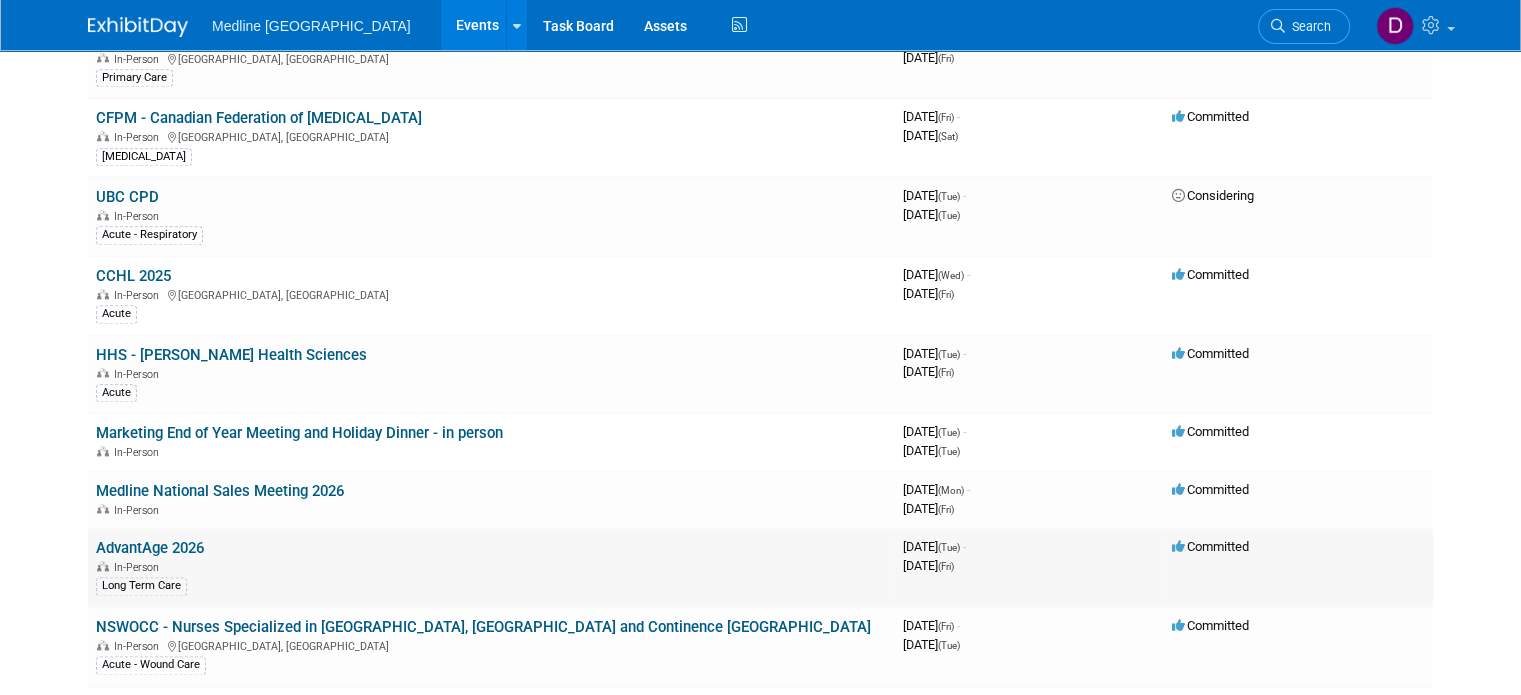 click on "AdvantAge 2026" at bounding box center (150, 548) 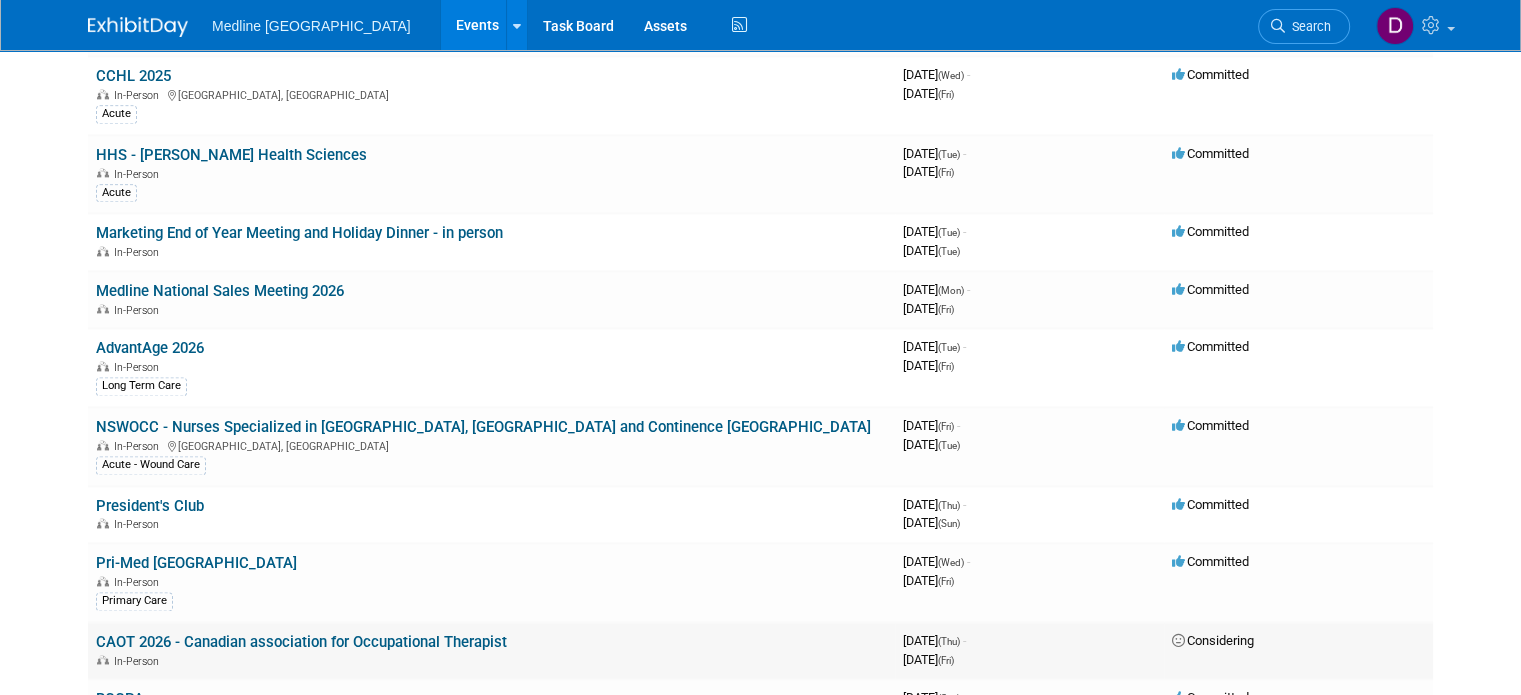 scroll, scrollTop: 2700, scrollLeft: 0, axis: vertical 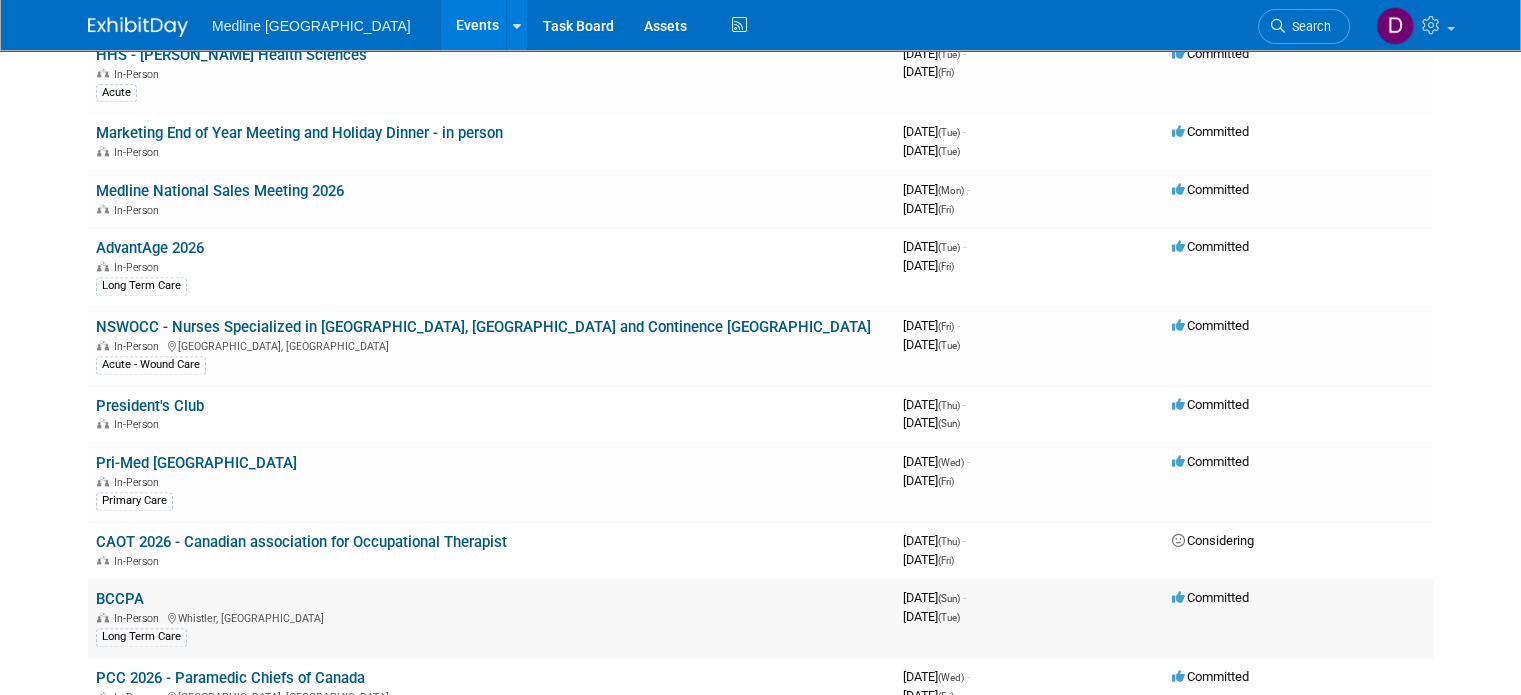 click on "BCCPA" at bounding box center (120, 599) 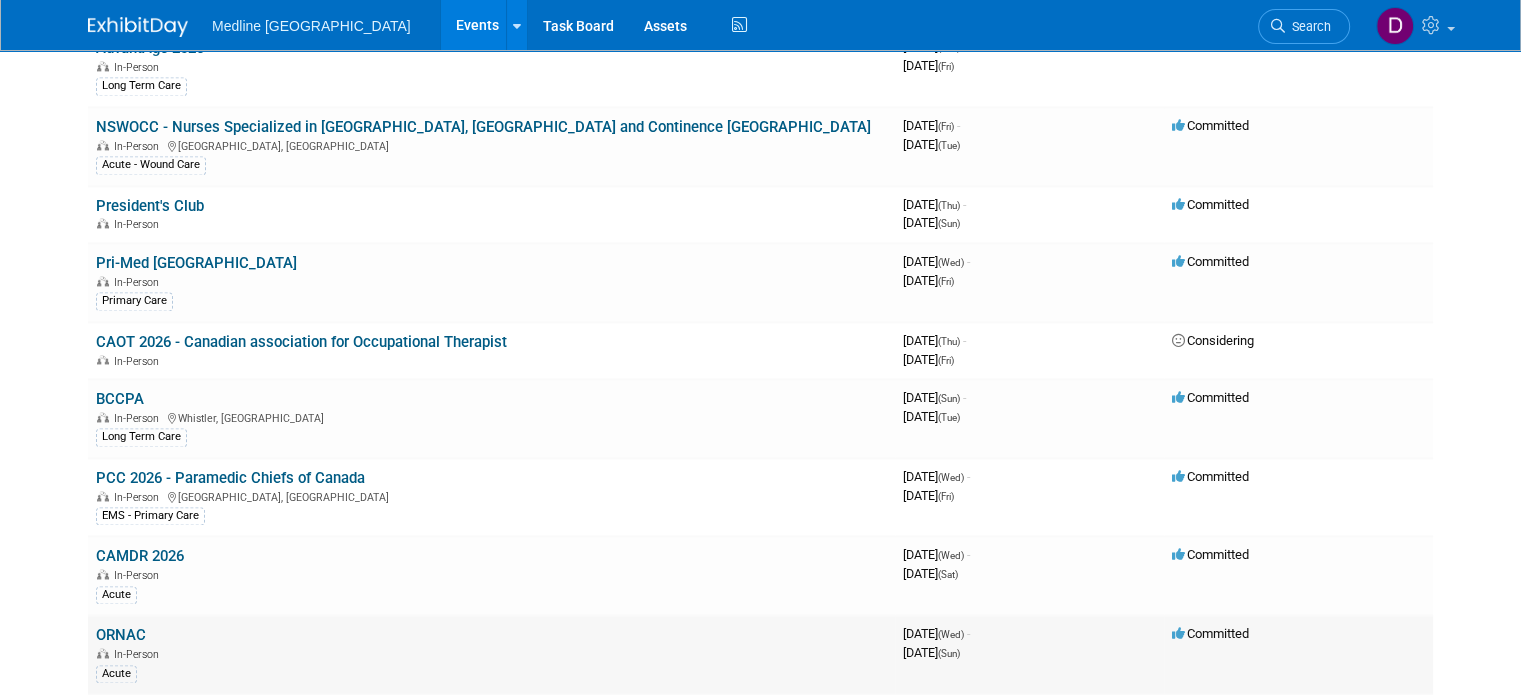 scroll, scrollTop: 3103, scrollLeft: 0, axis: vertical 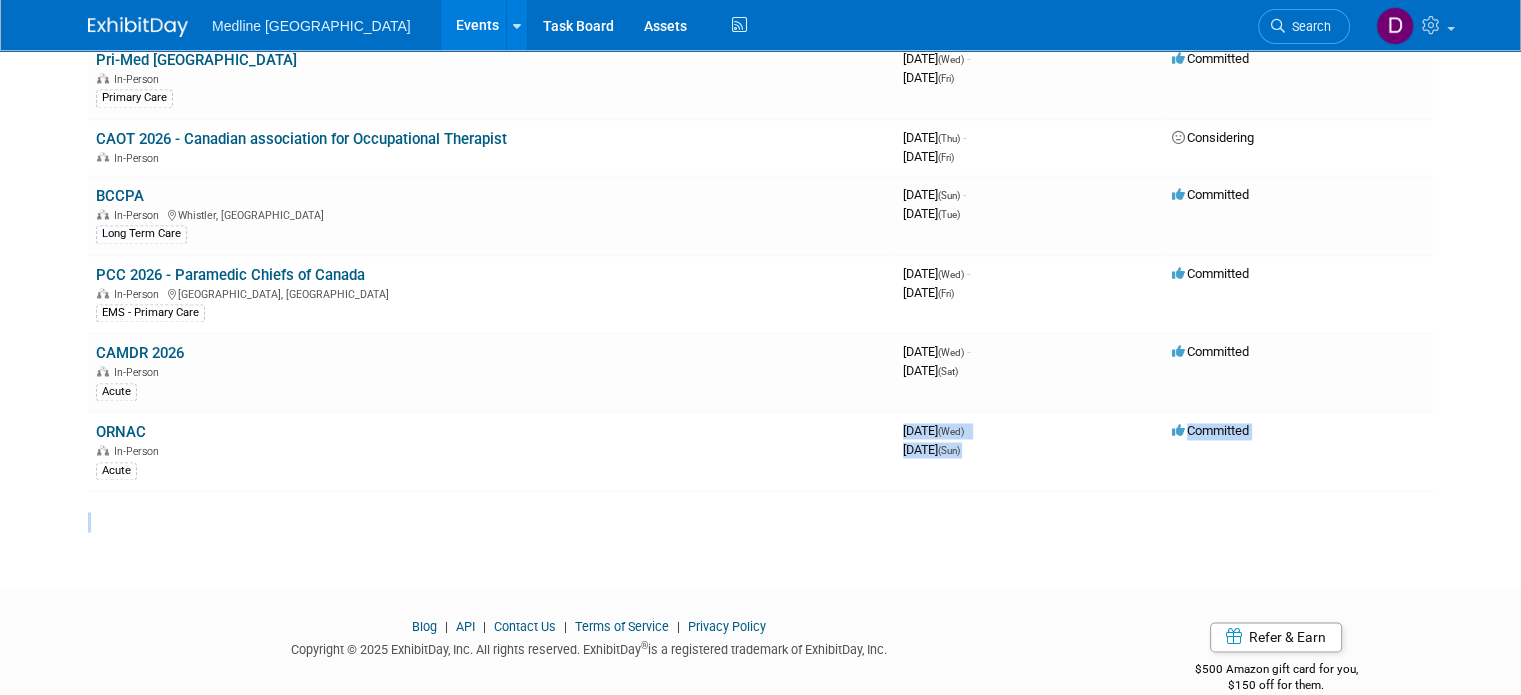 drag, startPoint x: 900, startPoint y: 402, endPoint x: 1042, endPoint y: 502, distance: 173.67786 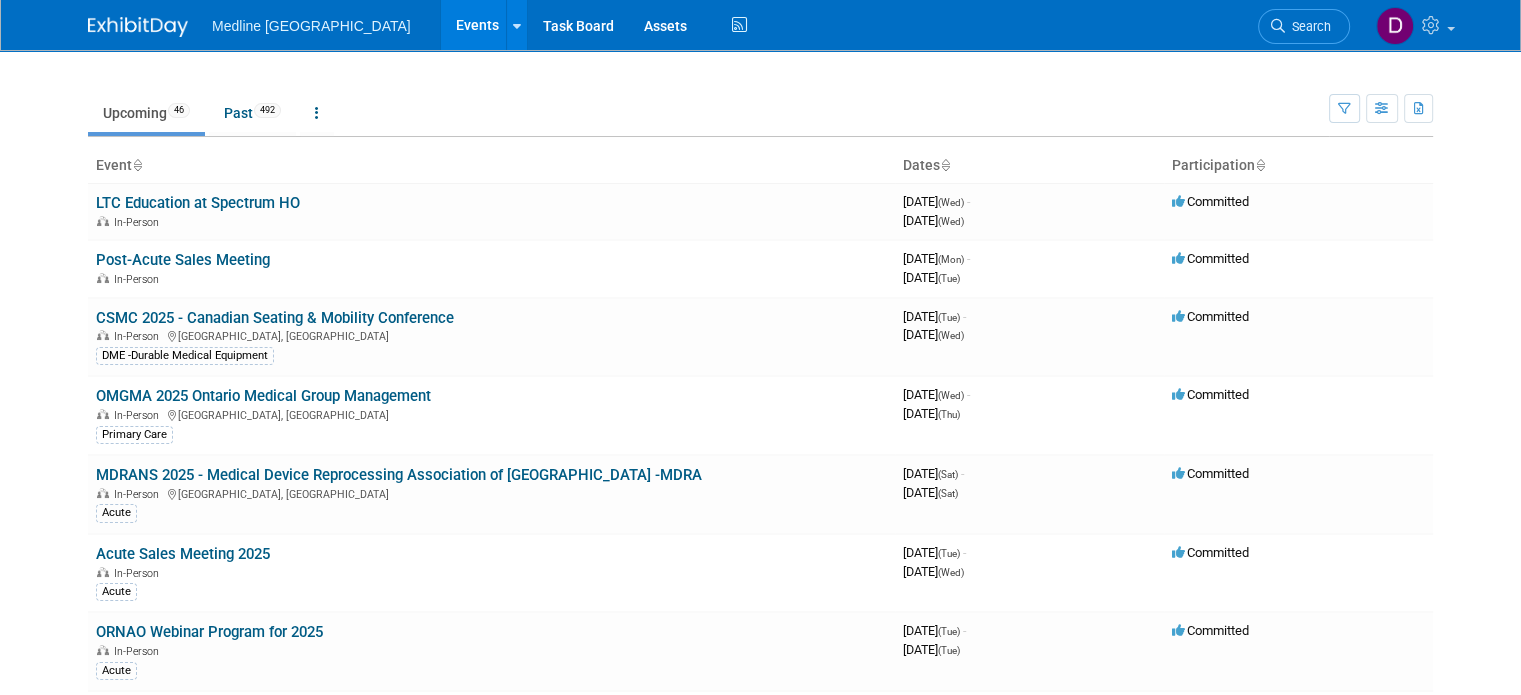 scroll, scrollTop: 0, scrollLeft: 0, axis: both 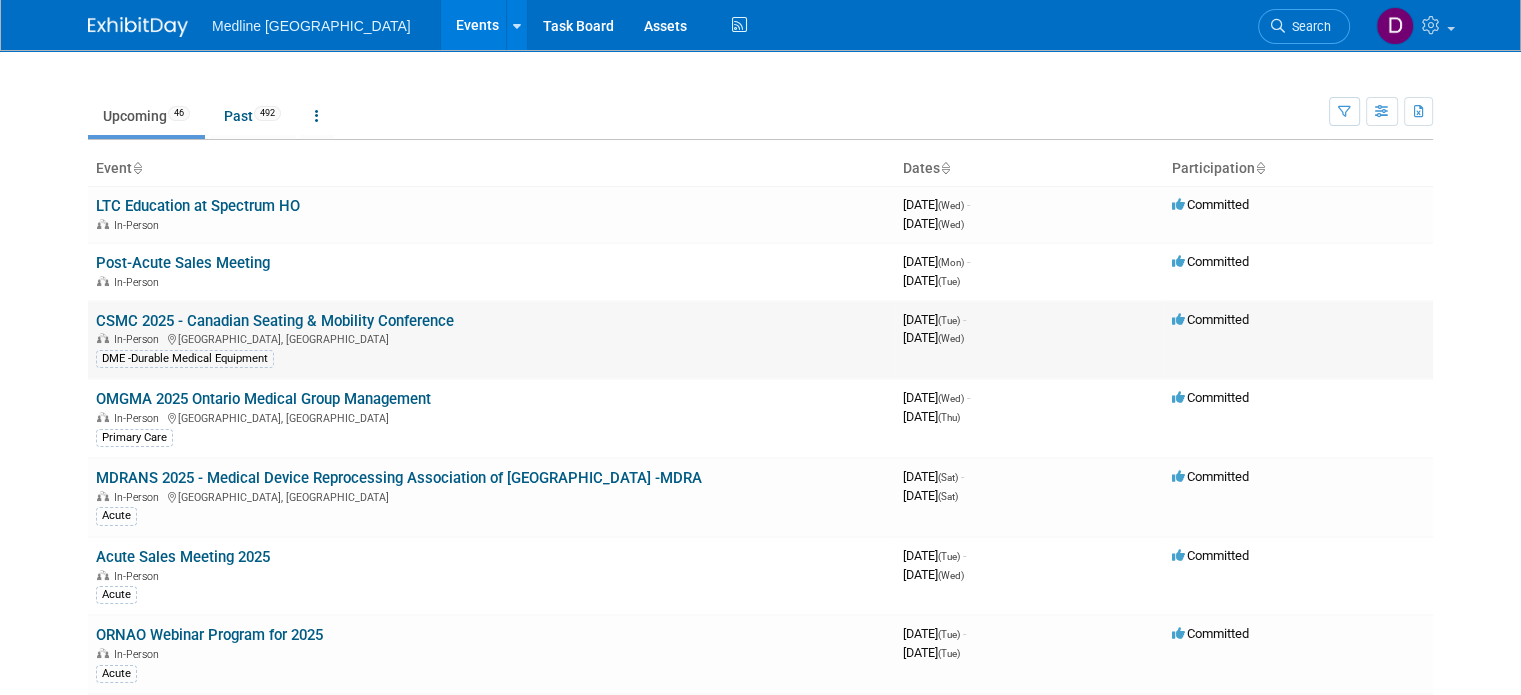 click on "CSMC 2025 - Canadian Seating & Mobility Conference" at bounding box center [275, 321] 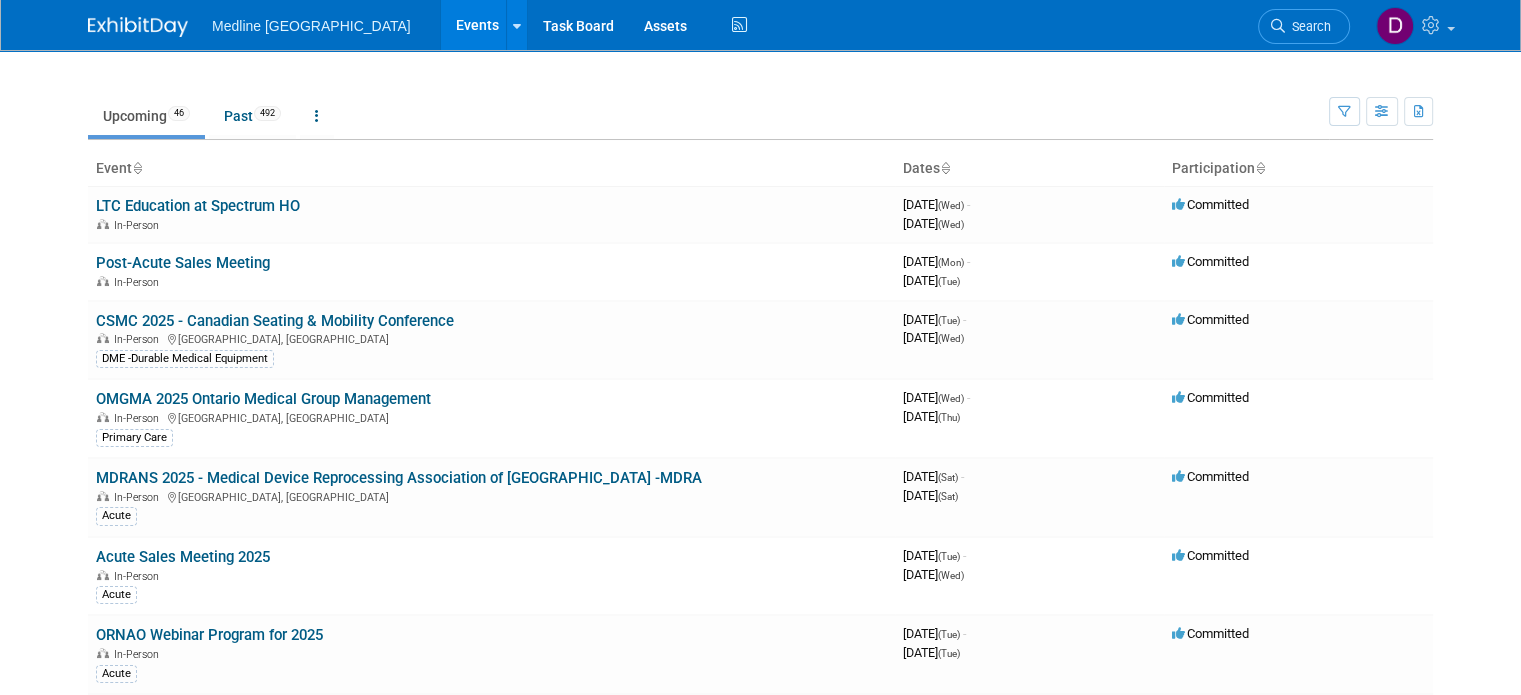 drag, startPoint x: 1332, startPoint y: 319, endPoint x: 26, endPoint y: 315, distance: 1306.0061 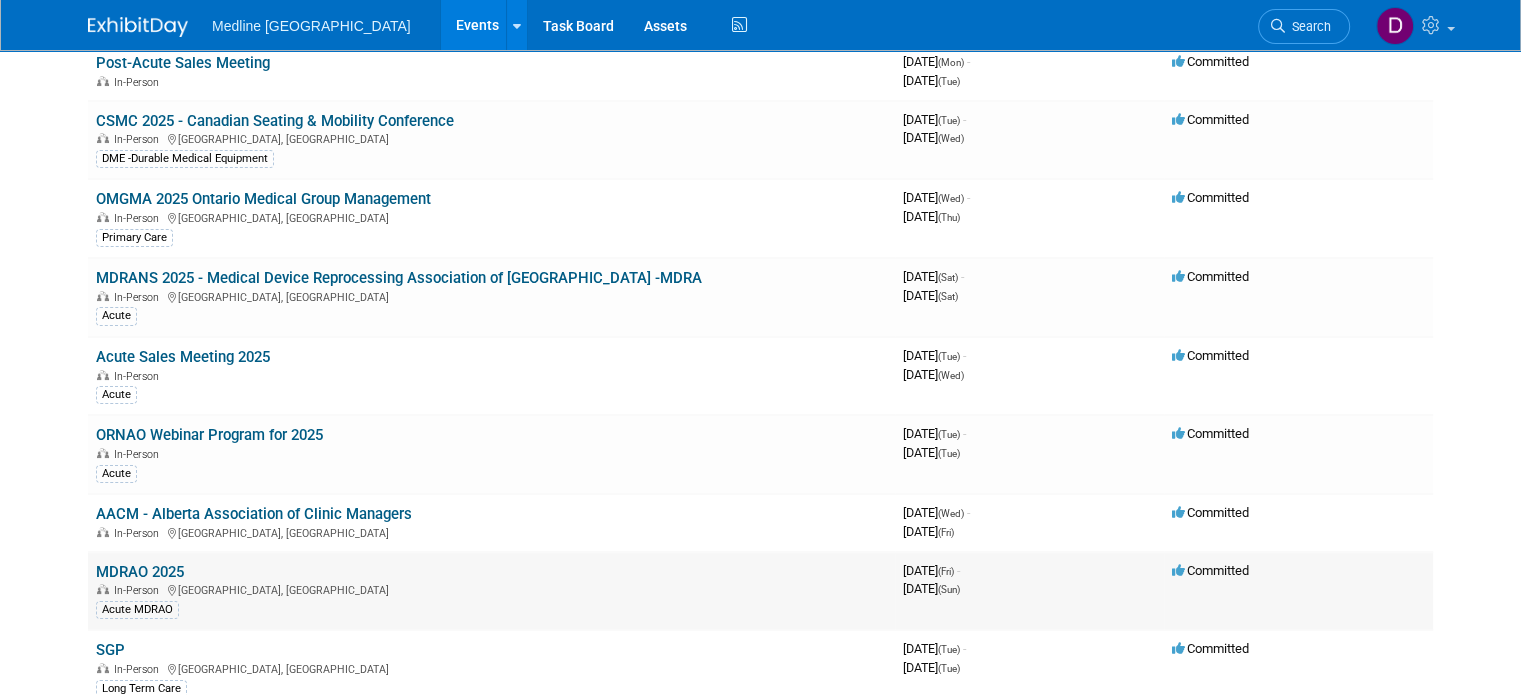 scroll, scrollTop: 300, scrollLeft: 0, axis: vertical 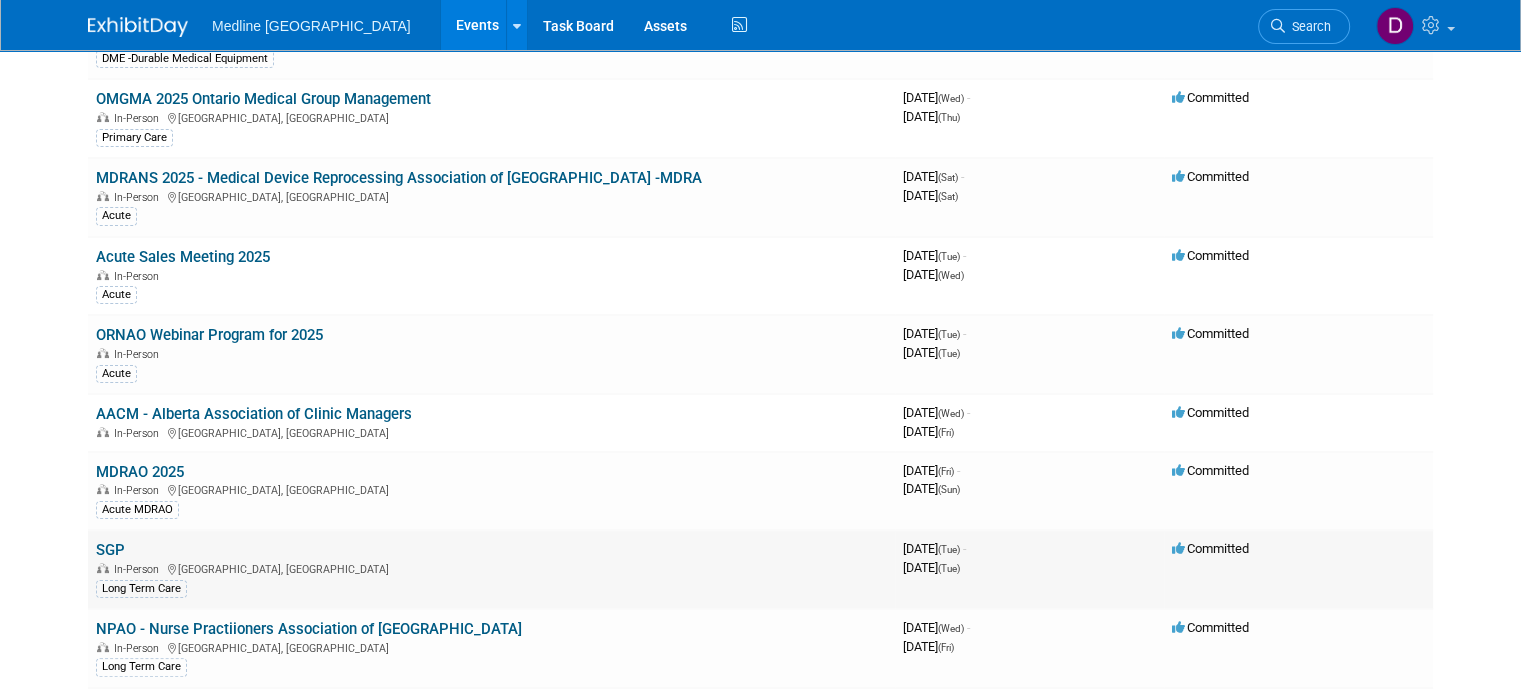 click on "SGP" at bounding box center (110, 550) 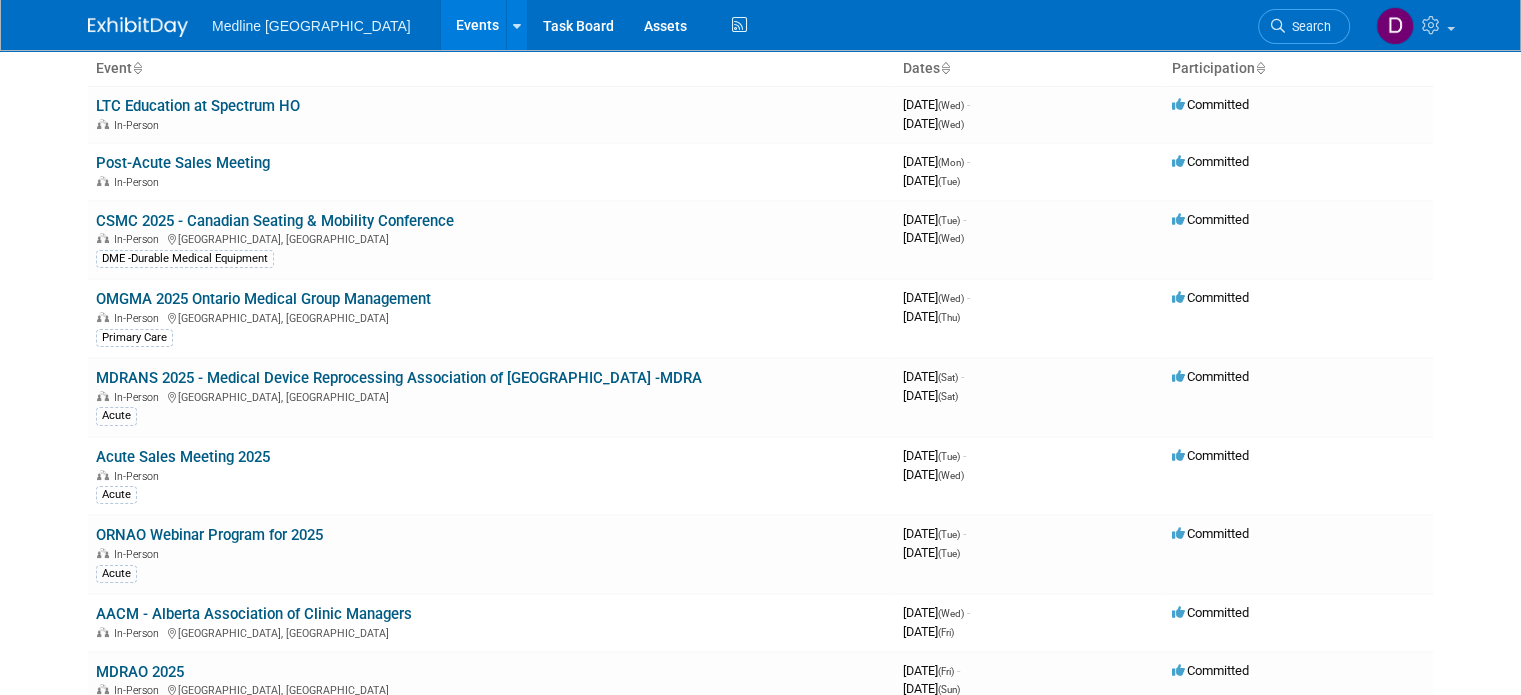 scroll, scrollTop: 0, scrollLeft: 0, axis: both 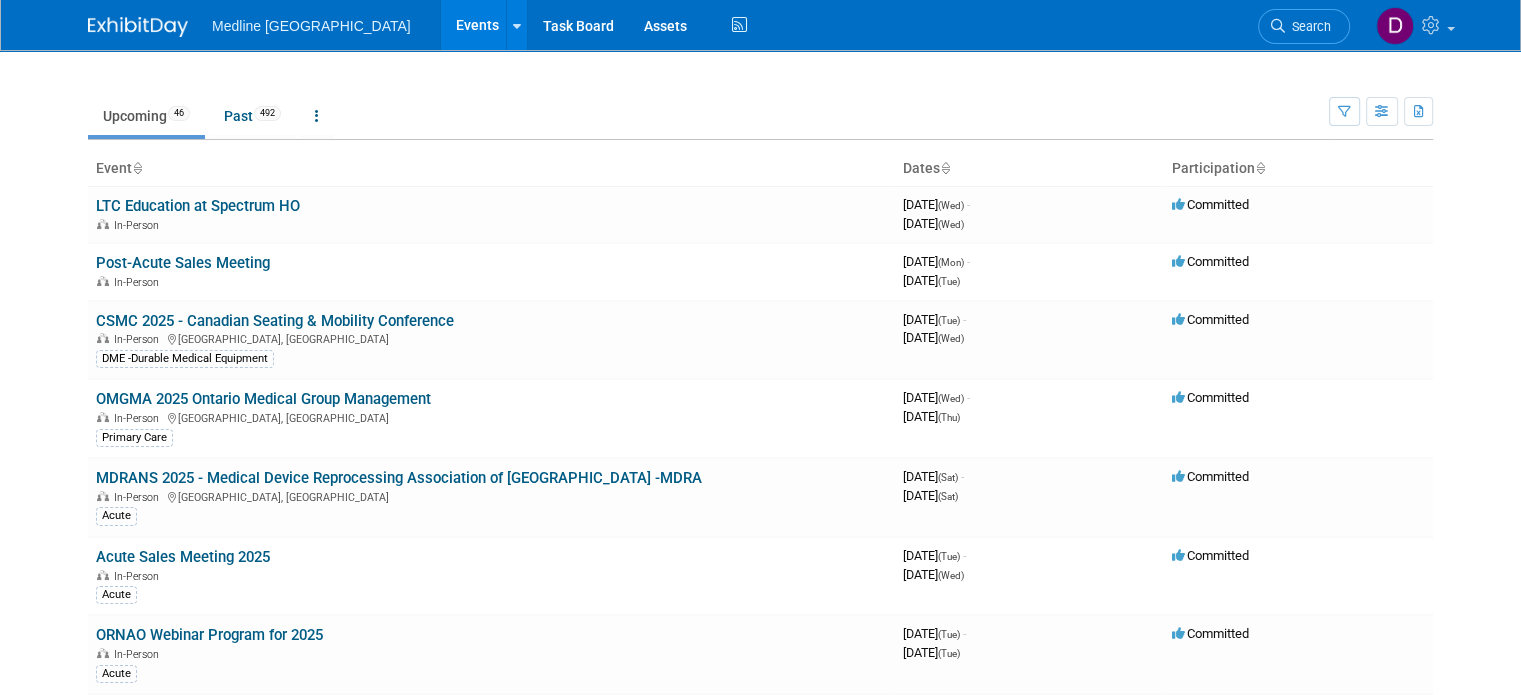 click on "Medline Canada
Events
Recently Viewed Events:
OLTCA - This is Long Term Care 2026
Toronto, Canada
Oct 26, 2025  to  Oct 28, 2025
CSMC 2025 - Canadian Seating & Mobility Conference
Toronto, Canada
Sep 9, 2025  to  Sep 10, 2025
President's Club
Apr 30, 2026  to  May 3, 2026
Task Board
Assets
Activity Feed
My Account
My Profile & Preferences
Sync to External Calendar...
Refer & Earn
Contact us
Sign out
Search
Recently Viewed Events:
OLTCA - This is Long Term Care 2026
In-Person
Toronto, Canada
Oct 26, 2025  to  Oct 28, 2025
(Committed)
CSMC 2025 - Canadian Seating & Mobility Conference
In-Person
Toronto, Canada
Sep 9, 2025  to  Sep 10, 2025" at bounding box center [760, 347] 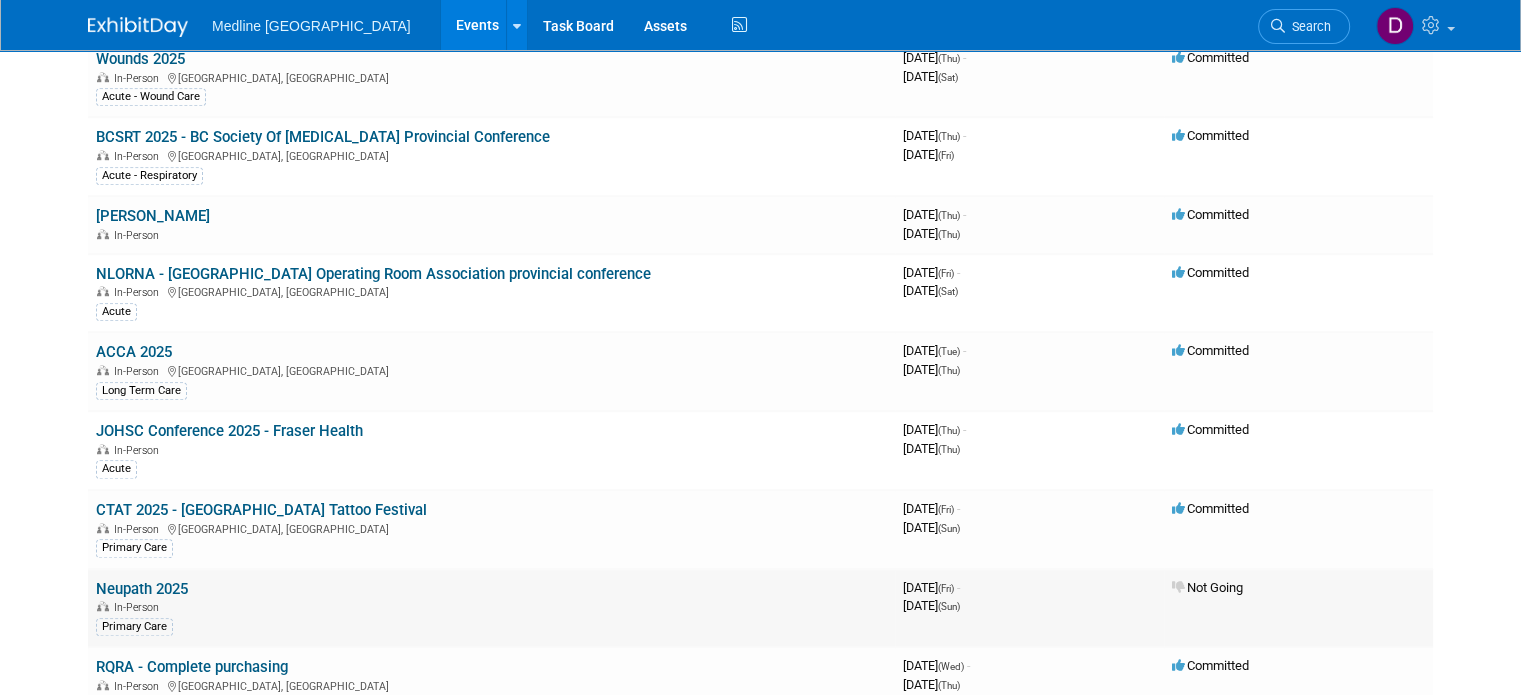 scroll, scrollTop: 1400, scrollLeft: 0, axis: vertical 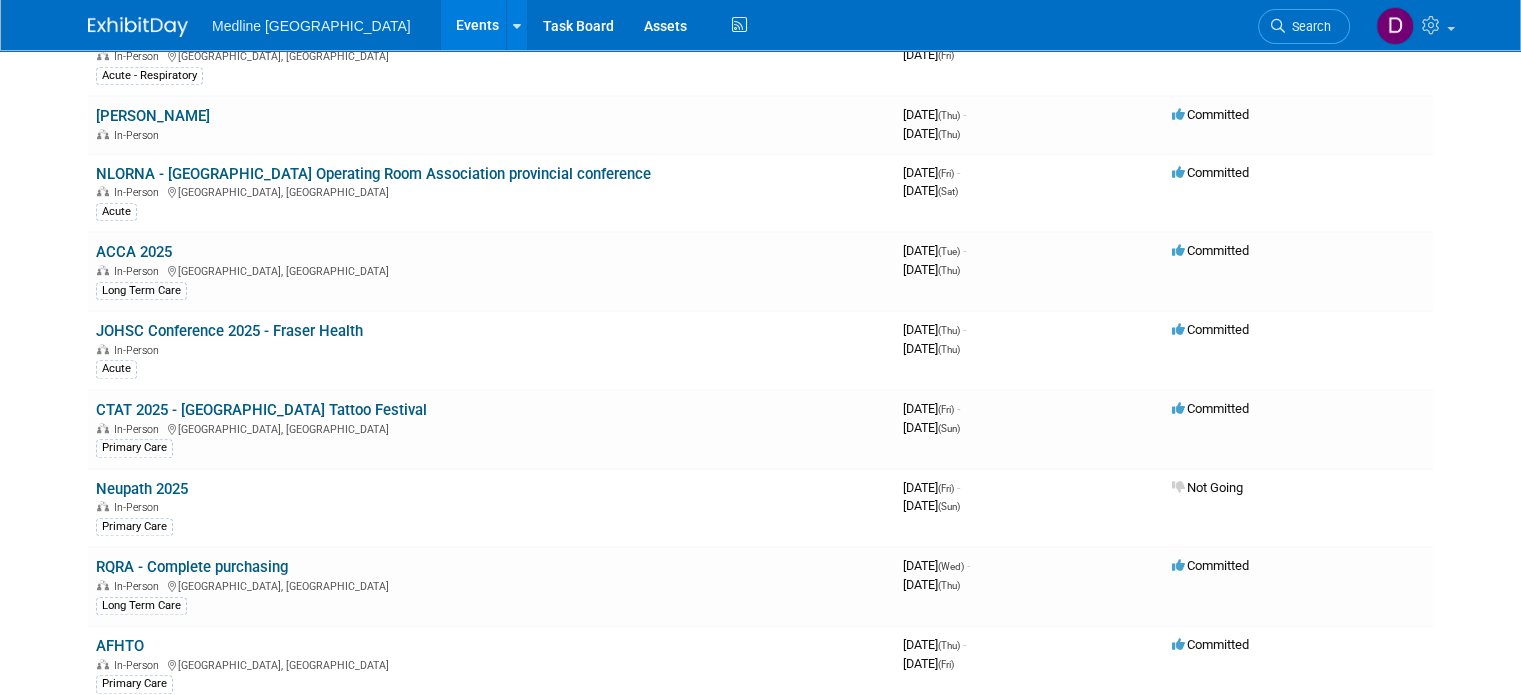 drag, startPoint x: 38, startPoint y: 443, endPoint x: 15, endPoint y: 690, distance: 248.06854 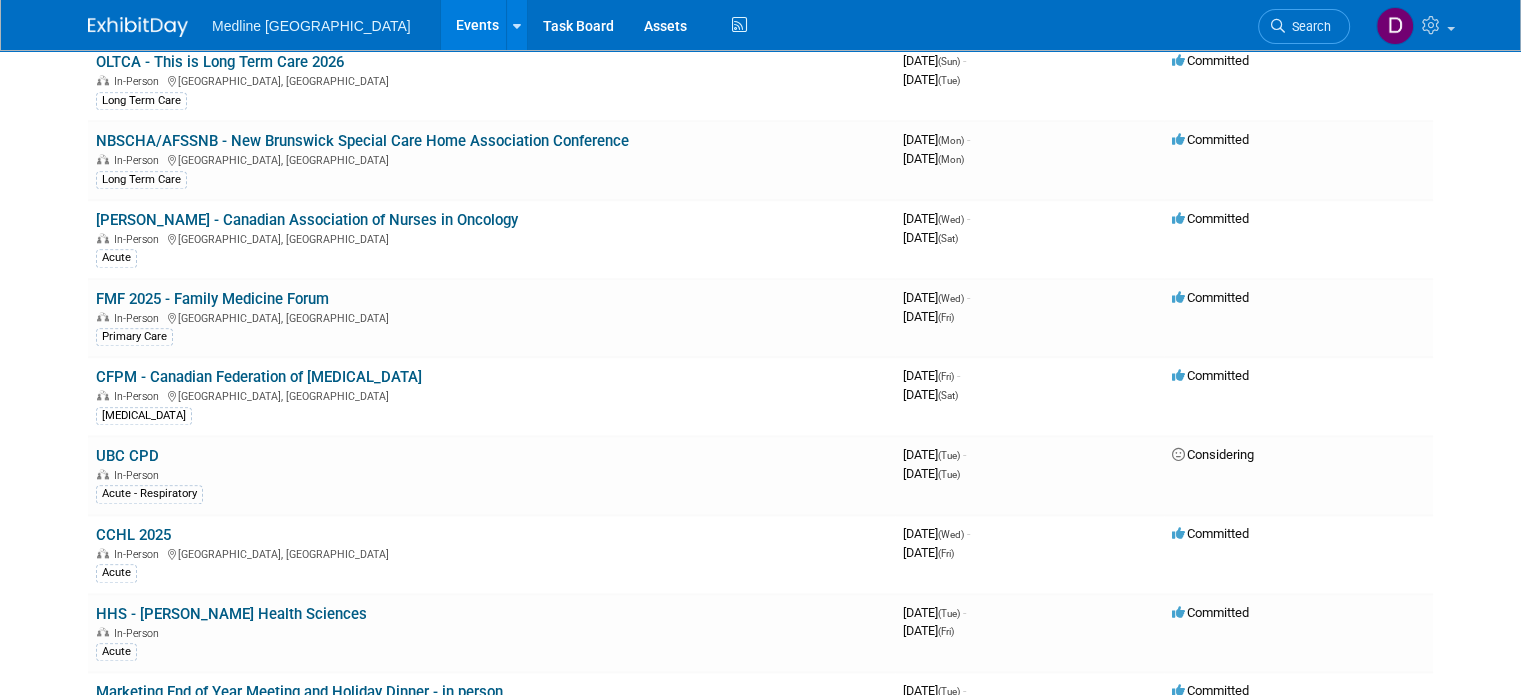 scroll, scrollTop: 0, scrollLeft: 0, axis: both 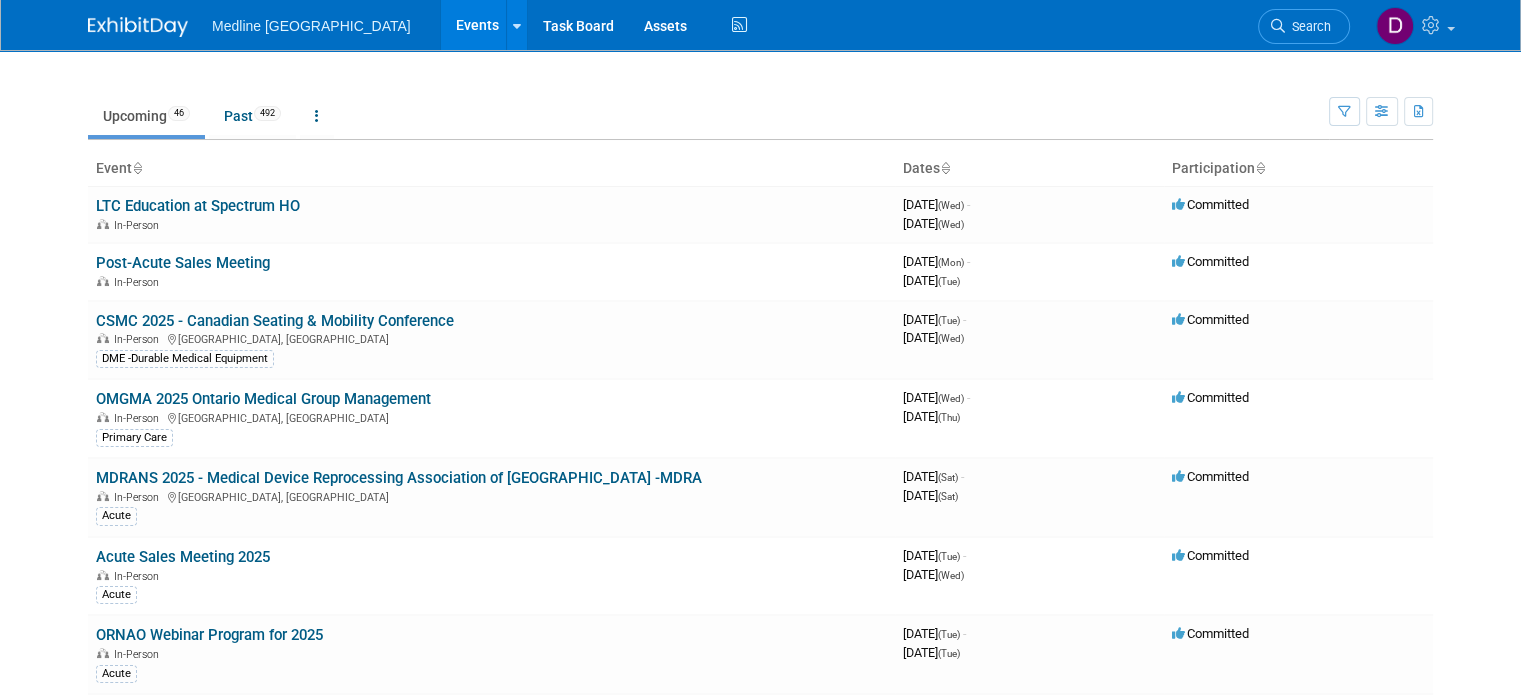 drag, startPoint x: 22, startPoint y: 630, endPoint x: 25, endPoint y: 108, distance: 522.0086 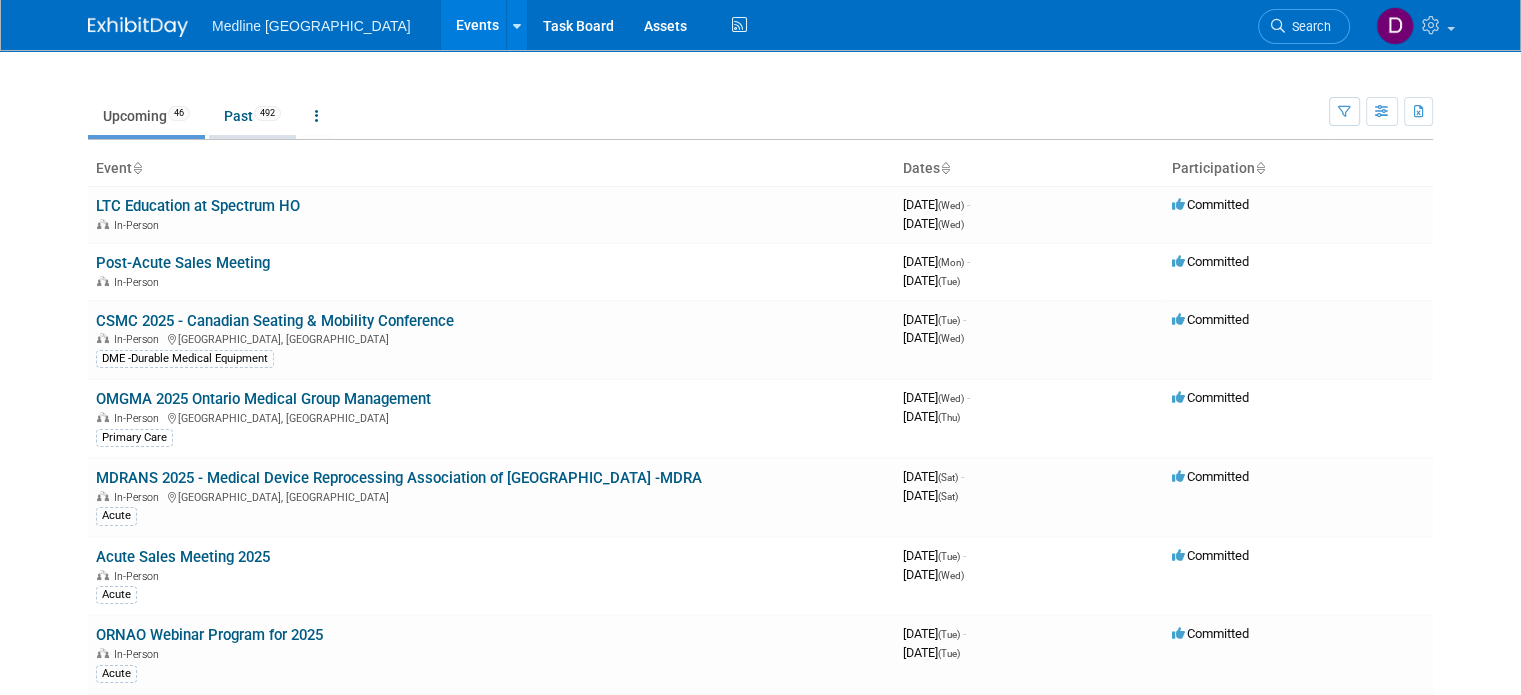 click on "Past
492" at bounding box center [252, 116] 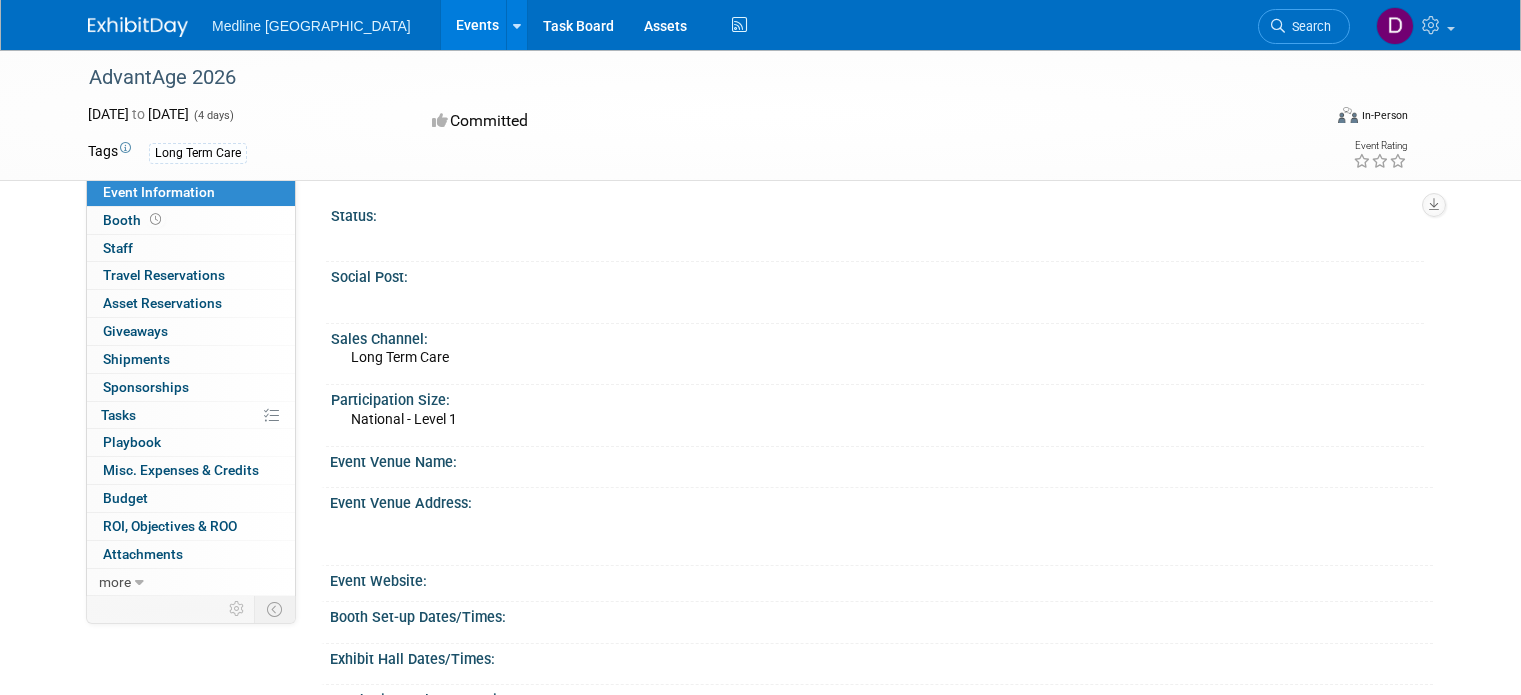 scroll, scrollTop: 0, scrollLeft: 0, axis: both 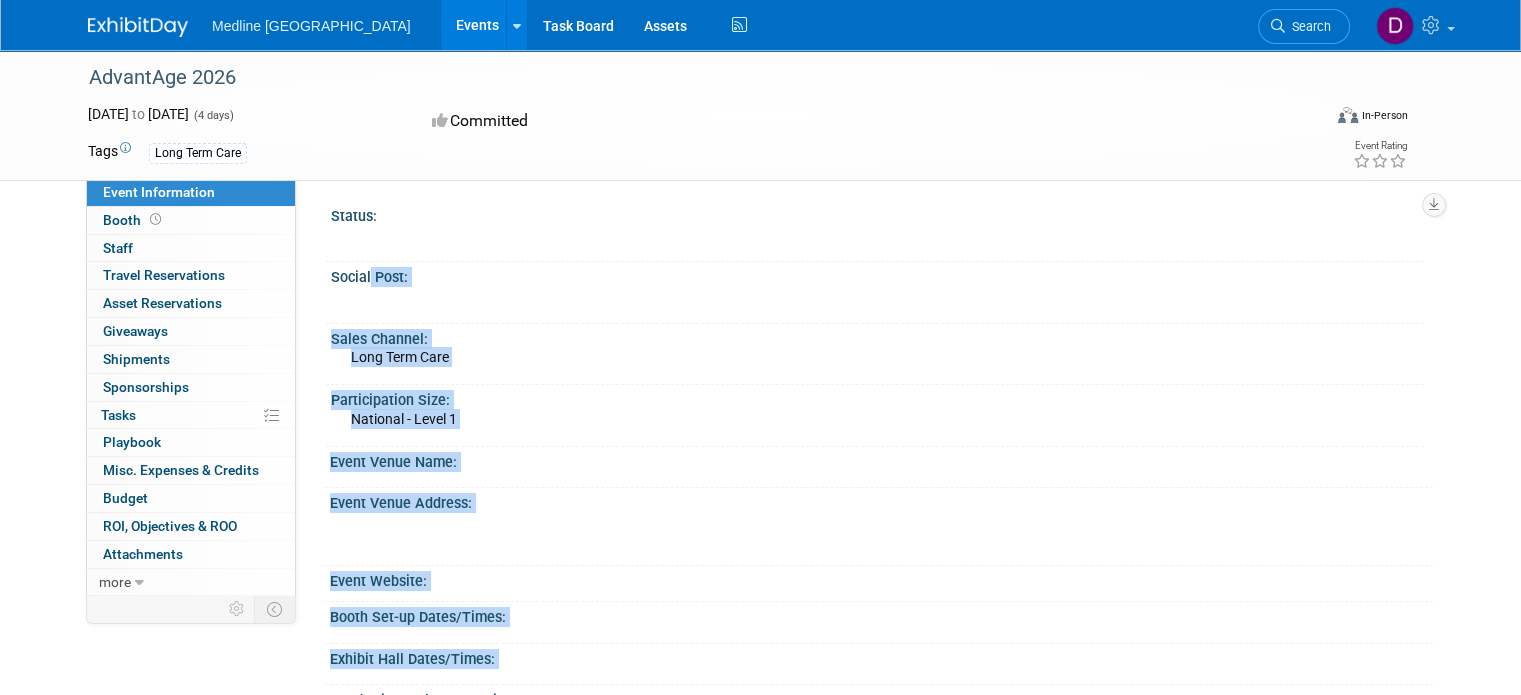 drag, startPoint x: 350, startPoint y: 271, endPoint x: 487, endPoint y: 667, distance: 419.02863 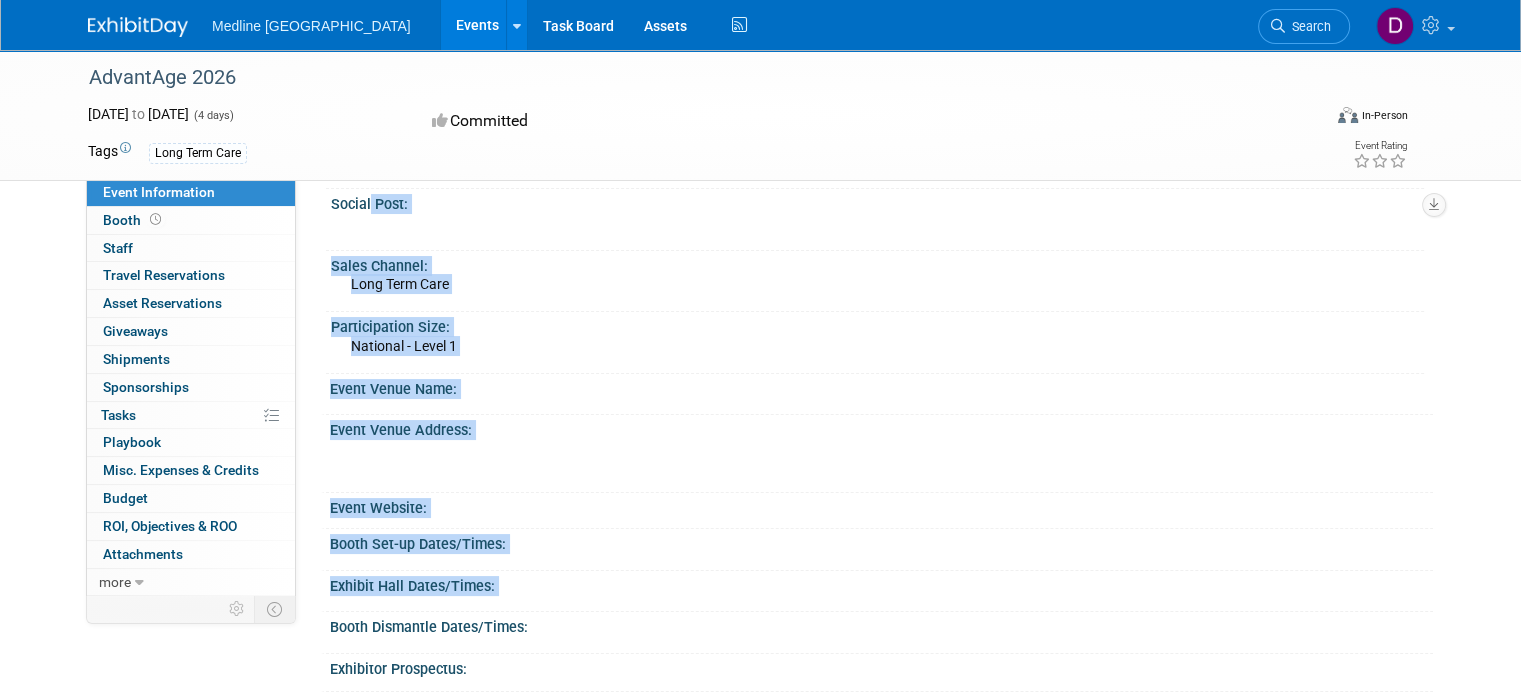 scroll, scrollTop: 0, scrollLeft: 0, axis: both 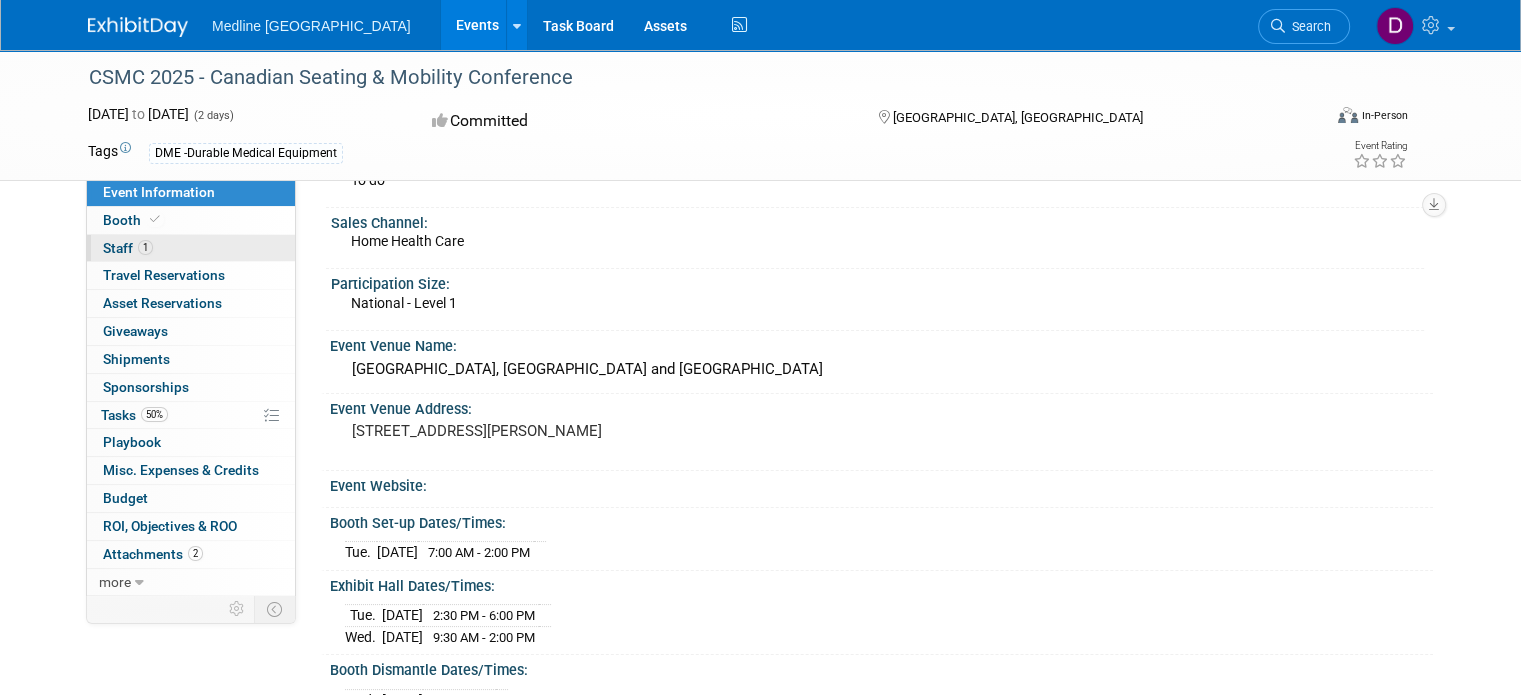 click on "1" at bounding box center [145, 247] 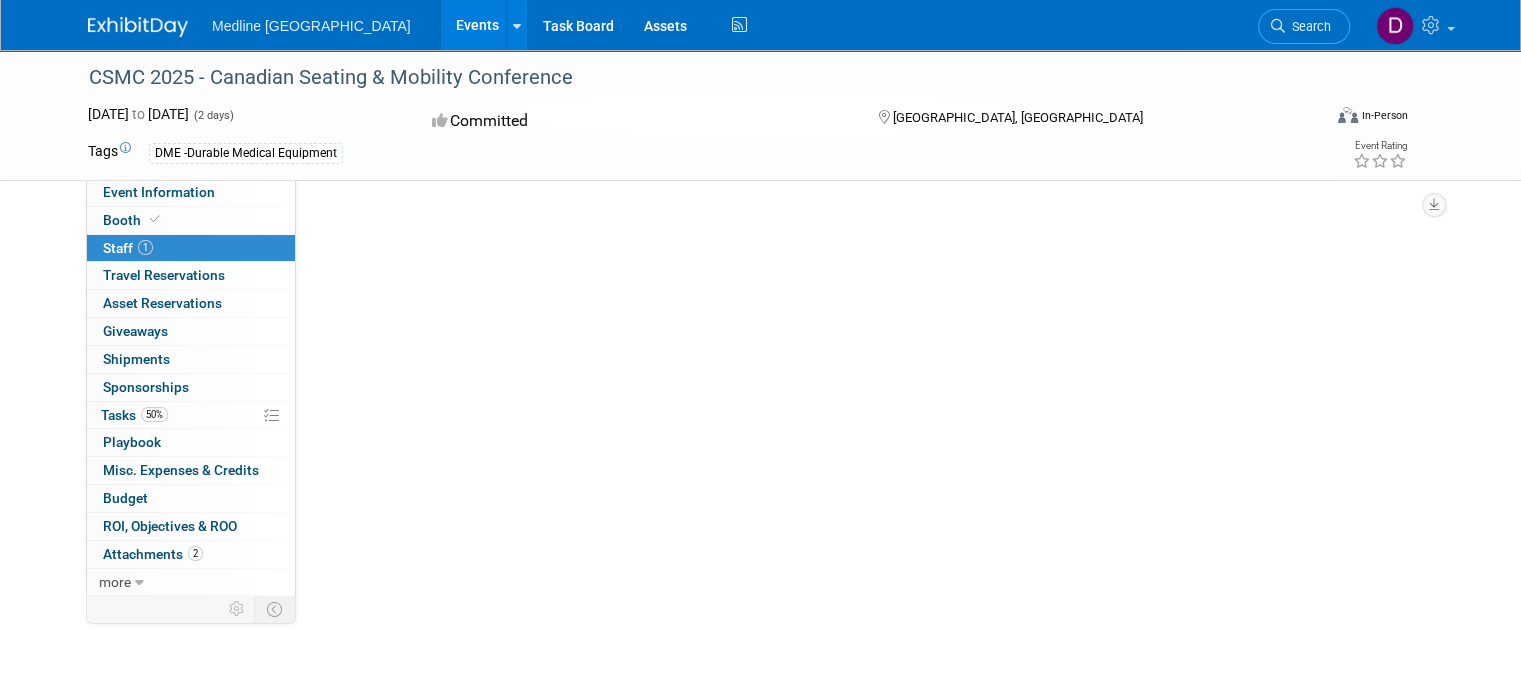 scroll, scrollTop: 0, scrollLeft: 0, axis: both 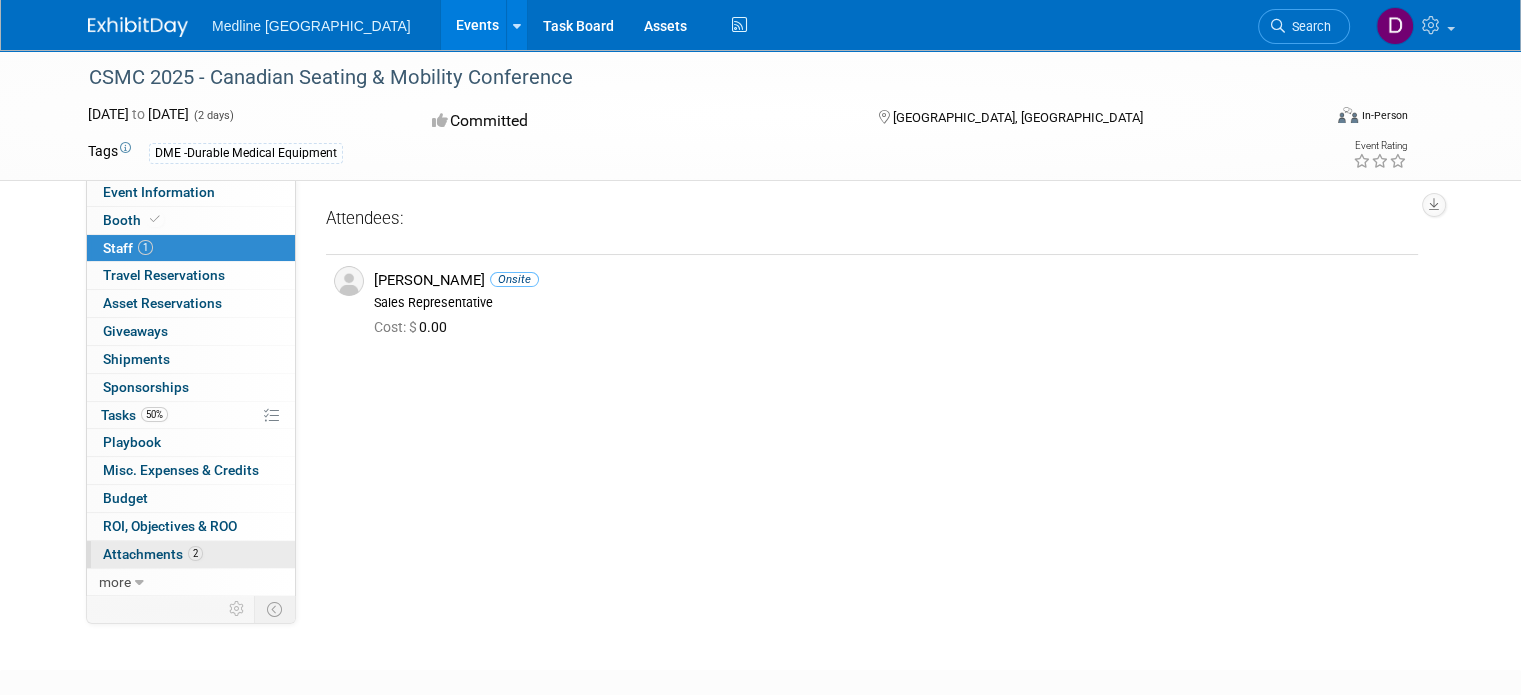 click on "Attachments 2" at bounding box center [153, 554] 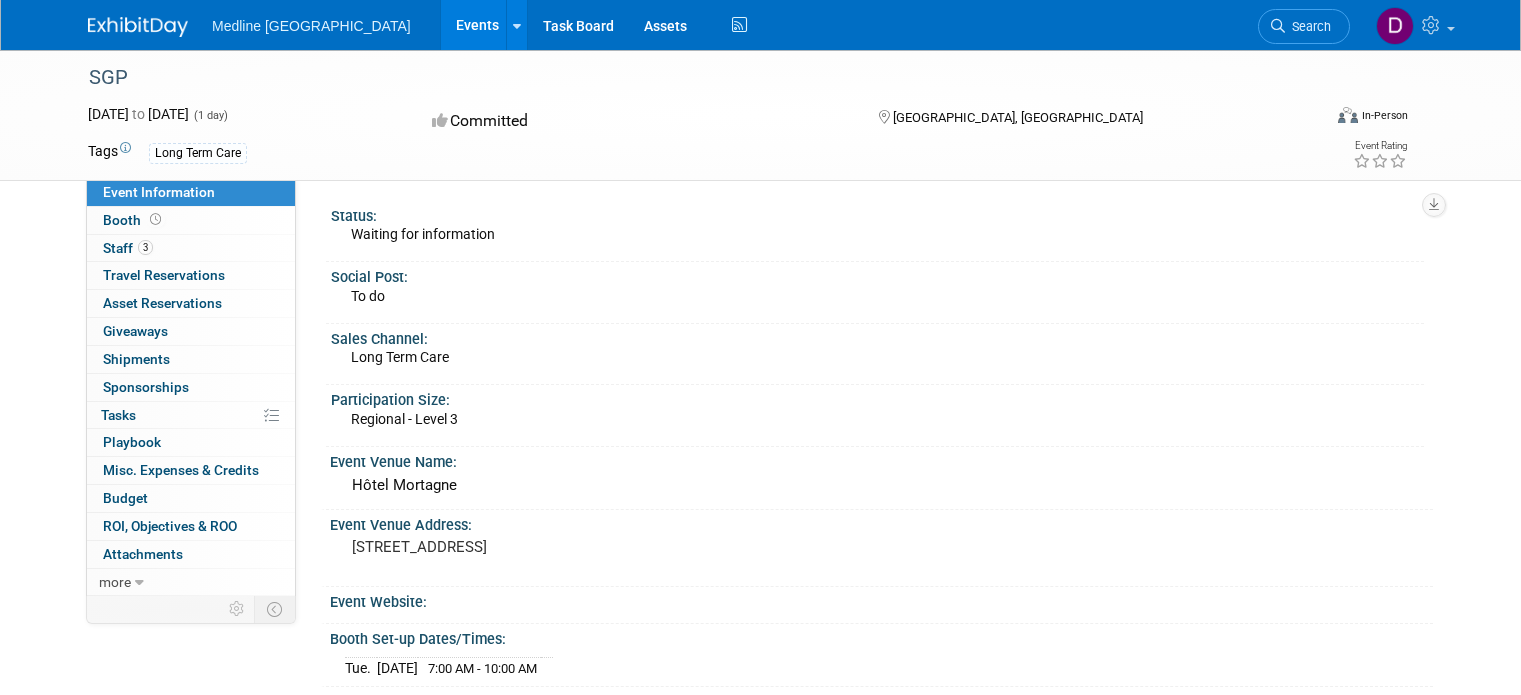 scroll, scrollTop: 0, scrollLeft: 0, axis: both 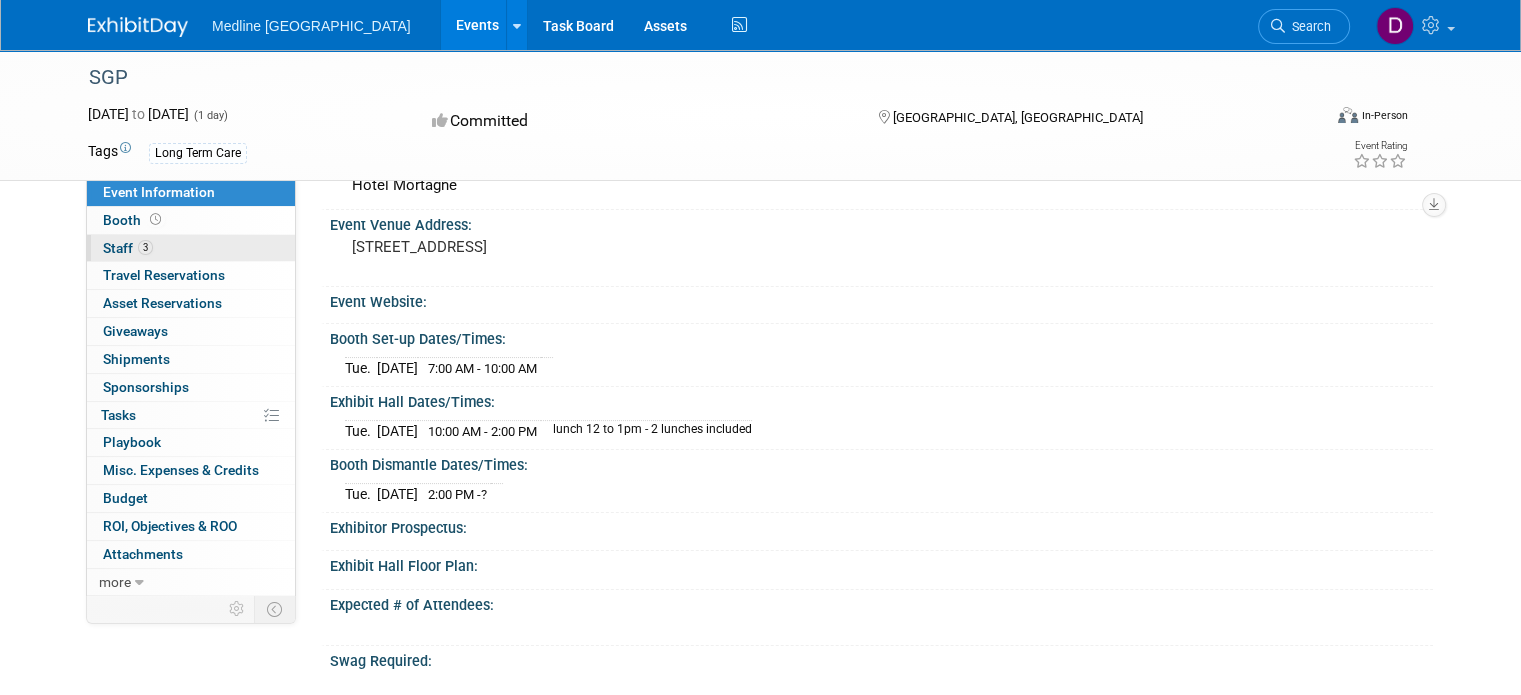 click on "Staff 3" at bounding box center (128, 248) 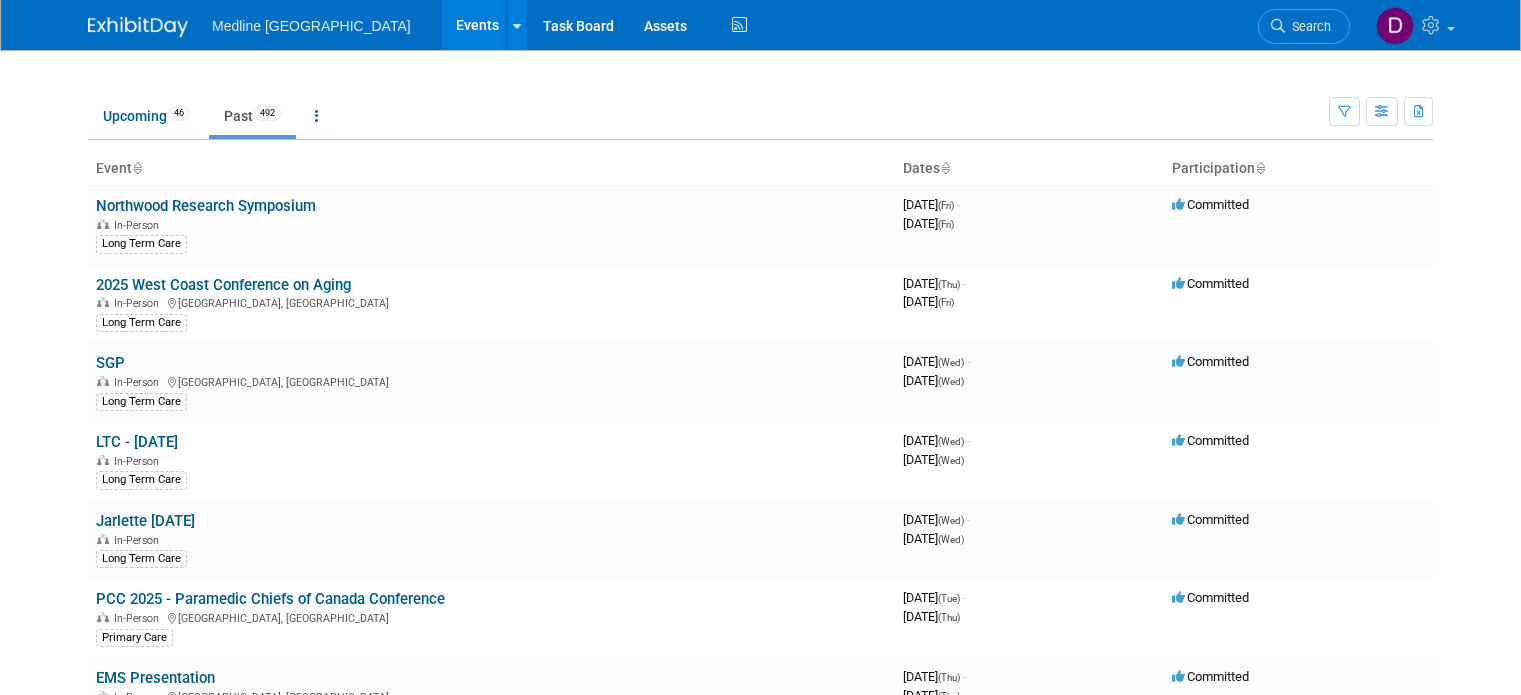 scroll, scrollTop: 0, scrollLeft: 0, axis: both 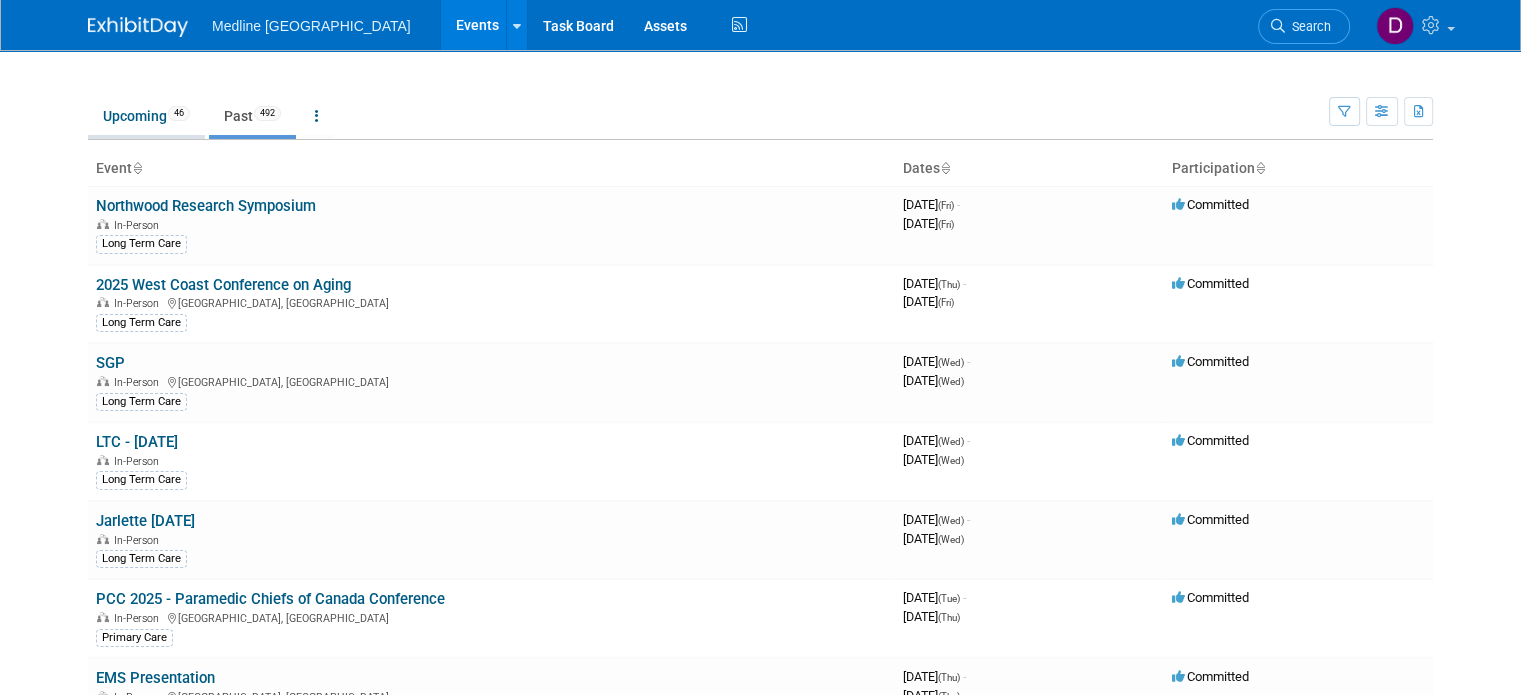 click on "Upcoming
46" at bounding box center [146, 116] 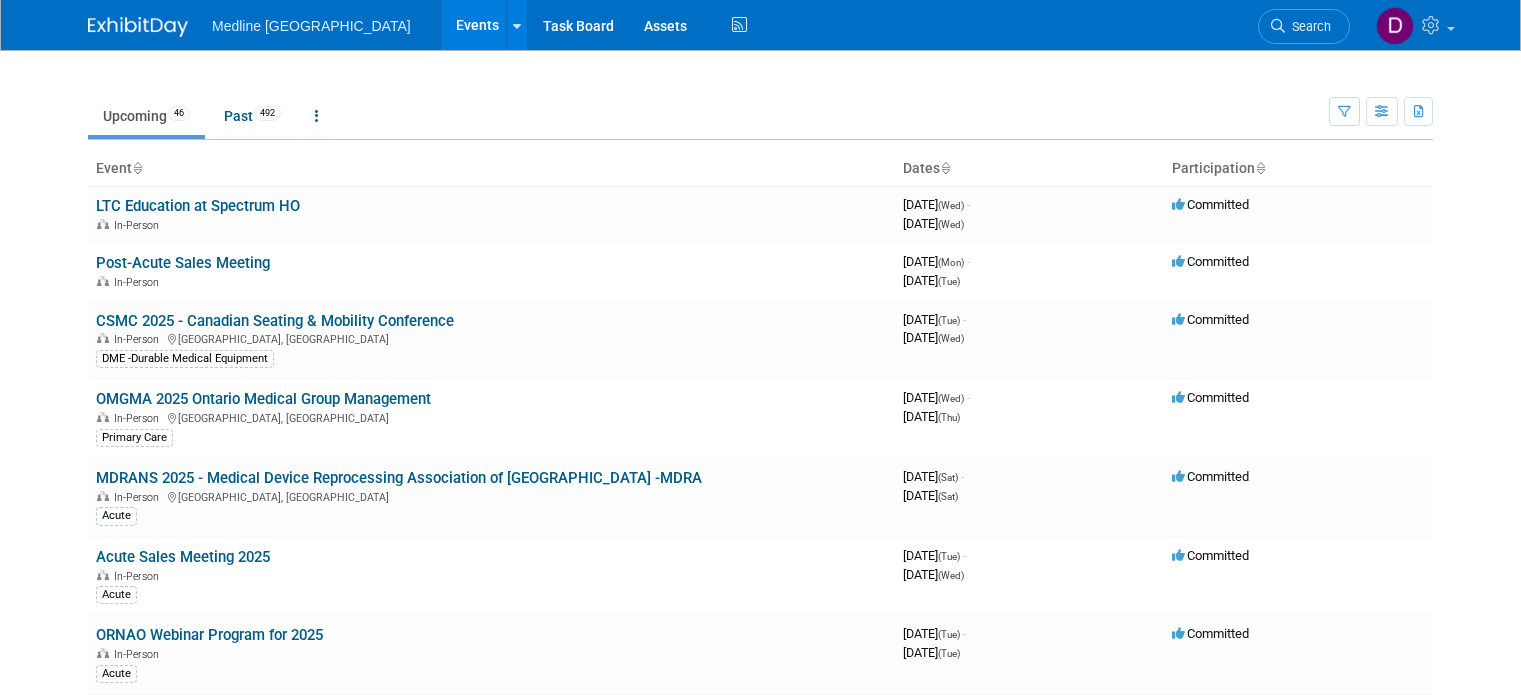 scroll, scrollTop: 0, scrollLeft: 0, axis: both 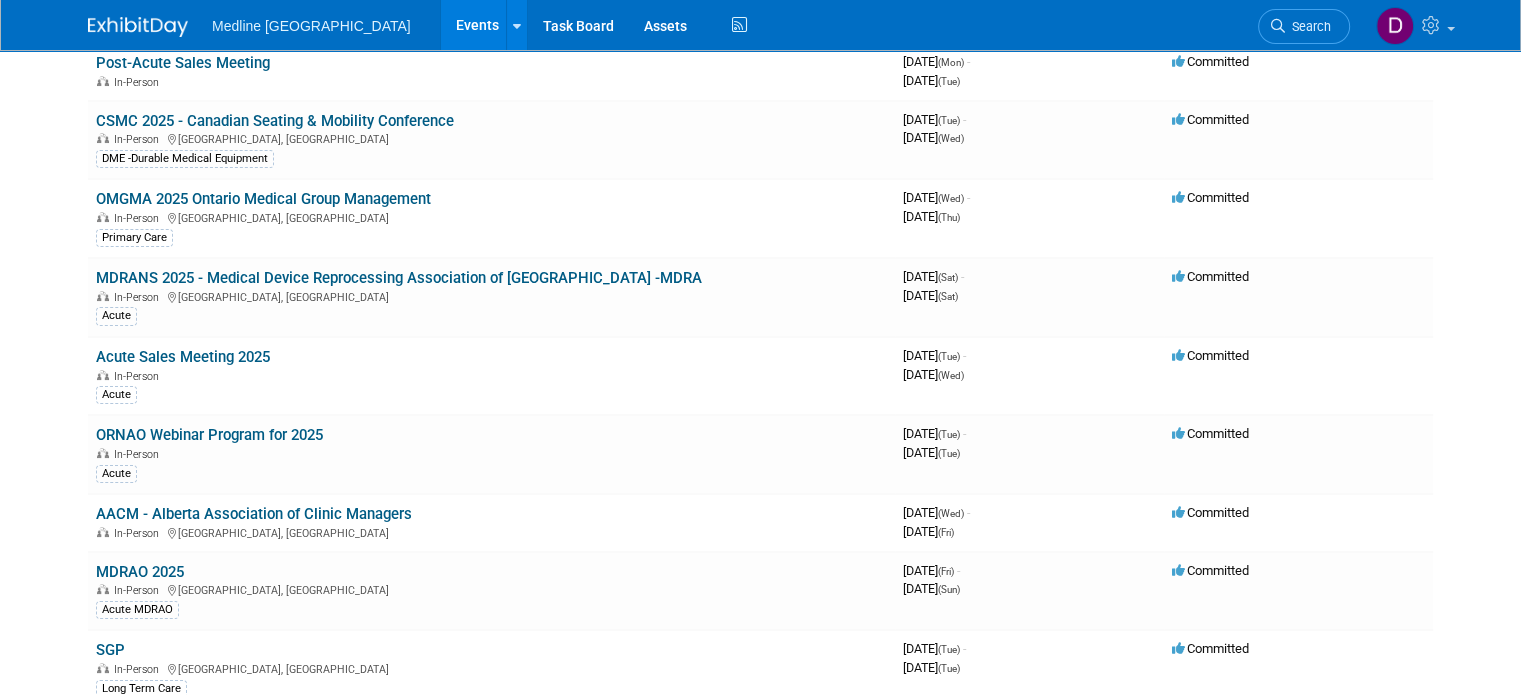 click on "Medline Canada
Events
Recently Viewed Events:
SGP
Boucherville, Canada
Sep 23, 2025  to  Sep 23, 2025
CSMC 2025 - Canadian Seating & Mobility Conference
Toronto, Canada
Sep 9, 2025  to  Sep 10, 2025
BCCPA
Whistler, Canada
May 24, 2026  to  May 26, 2026
Task Board
Assets
Activity Feed
My Account
My Profile & Preferences
Sync to External Calendar...
Refer & Earn
Contact us
Sign out
Search
Recently Viewed Events:
SGP
In-Person
Boucherville, Canada
Sep 23, 2025  to  Sep 23, 2025
(Committed)
CSMC 2025 - Canadian Seating & Mobility Conference
In-Person
Toronto, Canada
Sep 9, 2025  to  Sep 10, 2025
(Committed)
BCCPA
In-Person" at bounding box center [760, 147] 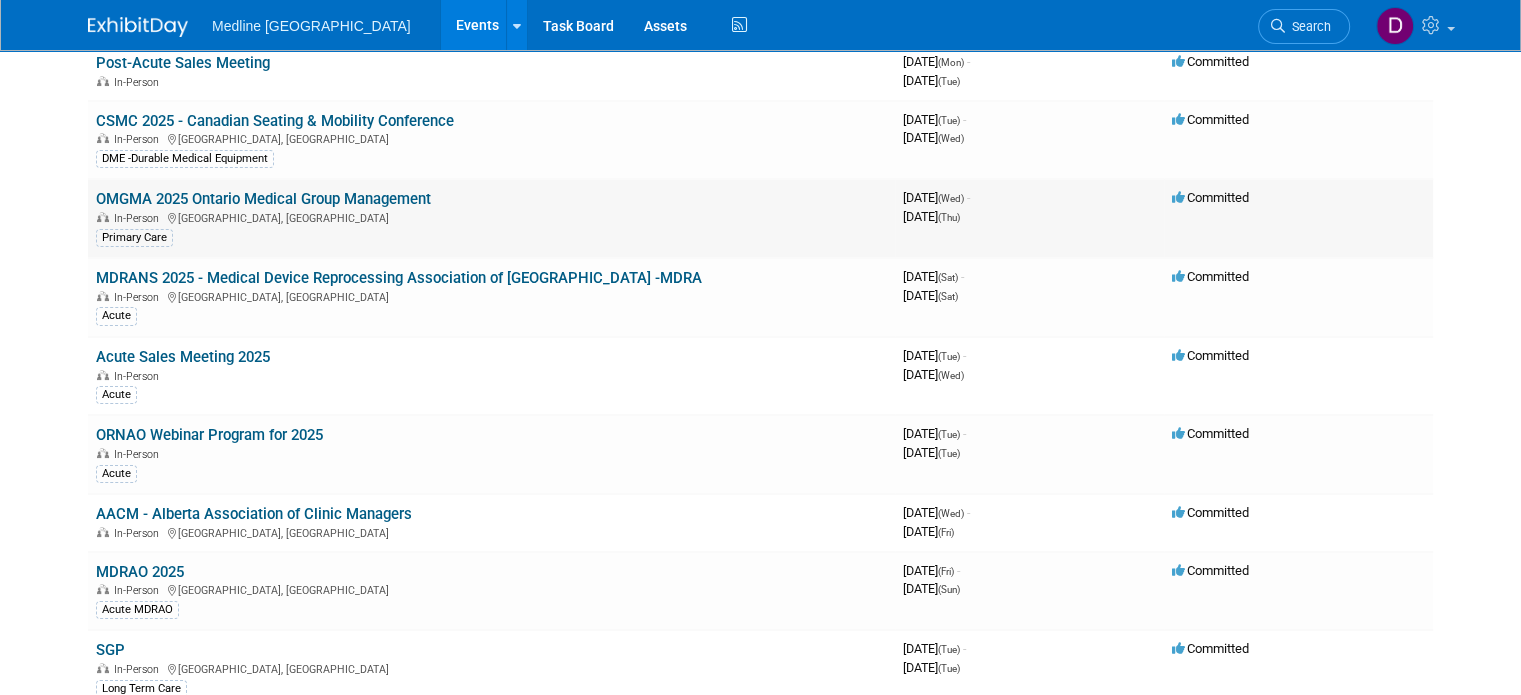 scroll, scrollTop: 0, scrollLeft: 0, axis: both 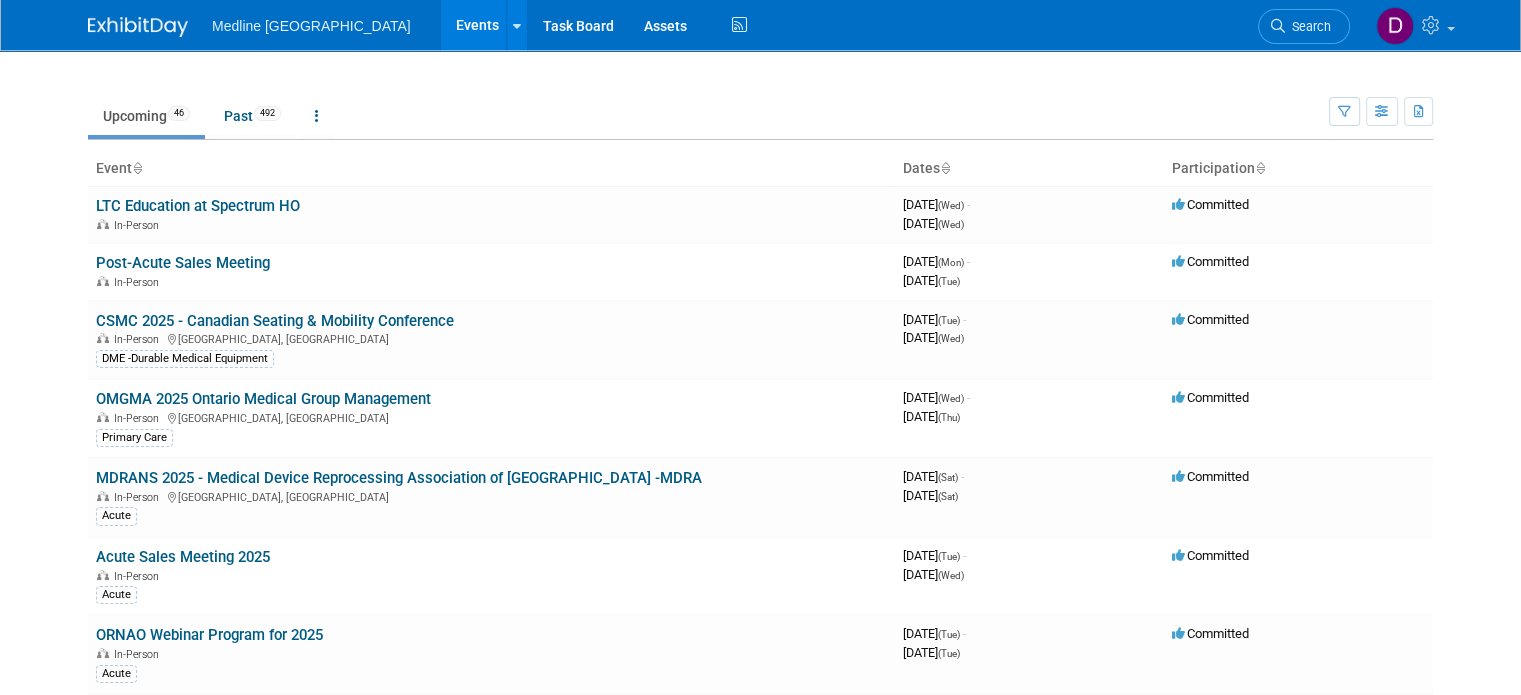 click on "Upcoming
46
Past
492
All Events
538
Past and Upcoming
Grouped Annually
Events grouped by year" at bounding box center (708, 107) 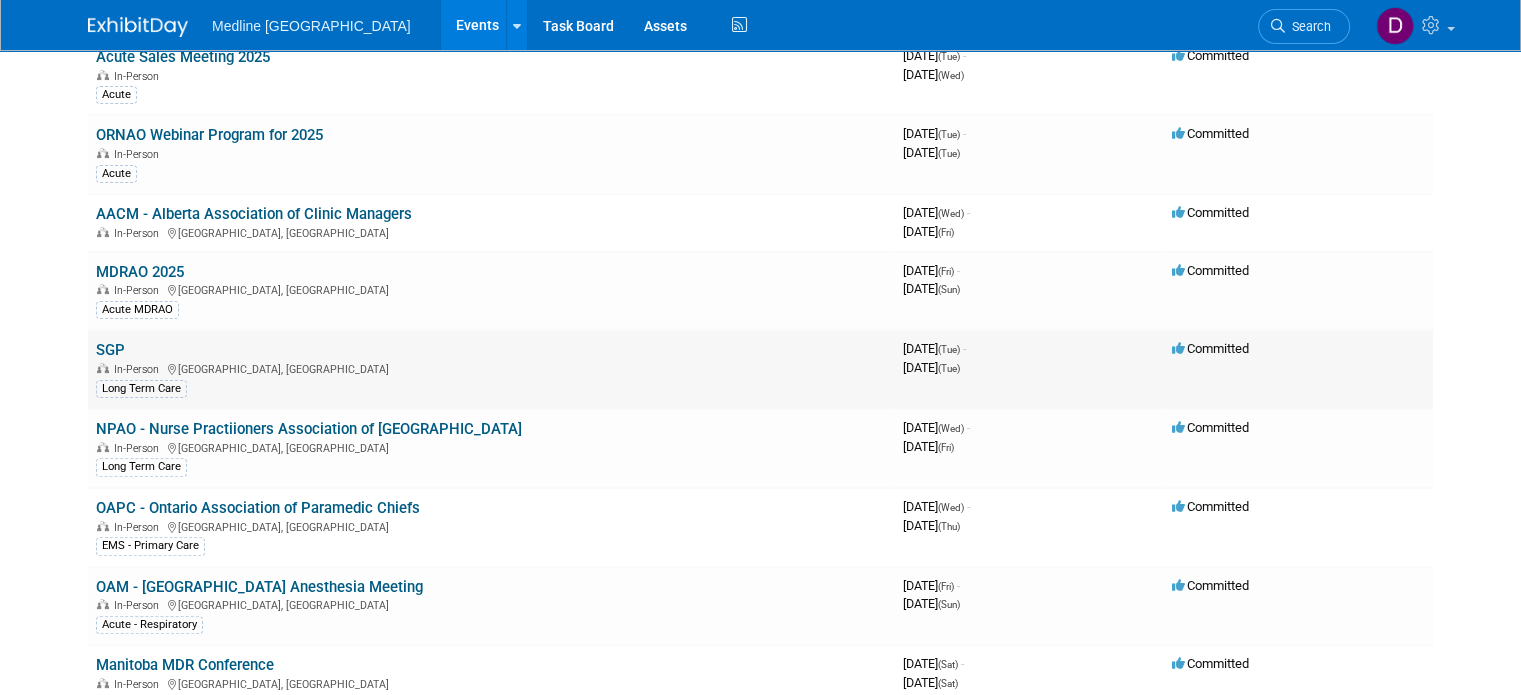 scroll, scrollTop: 800, scrollLeft: 0, axis: vertical 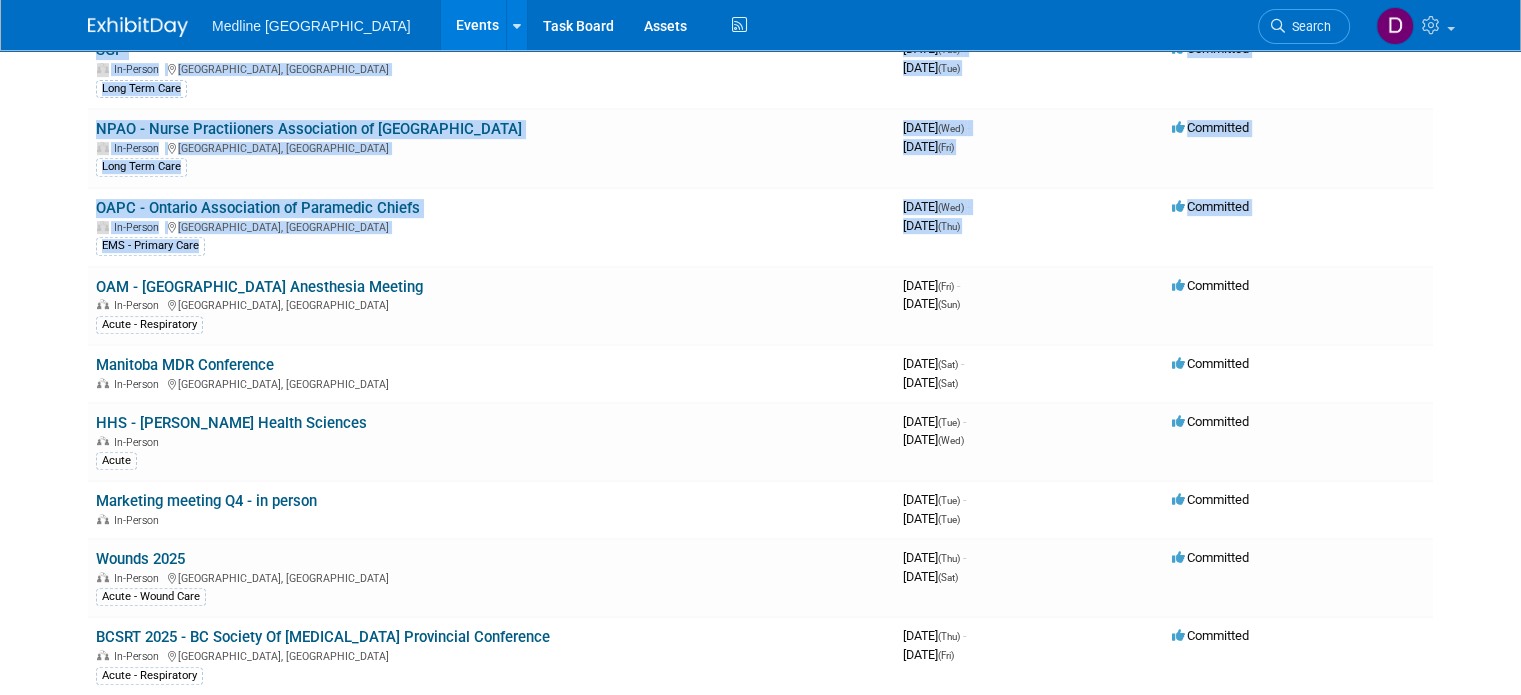drag, startPoint x: 1416, startPoint y: 223, endPoint x: 1482, endPoint y: 480, distance: 265.33942 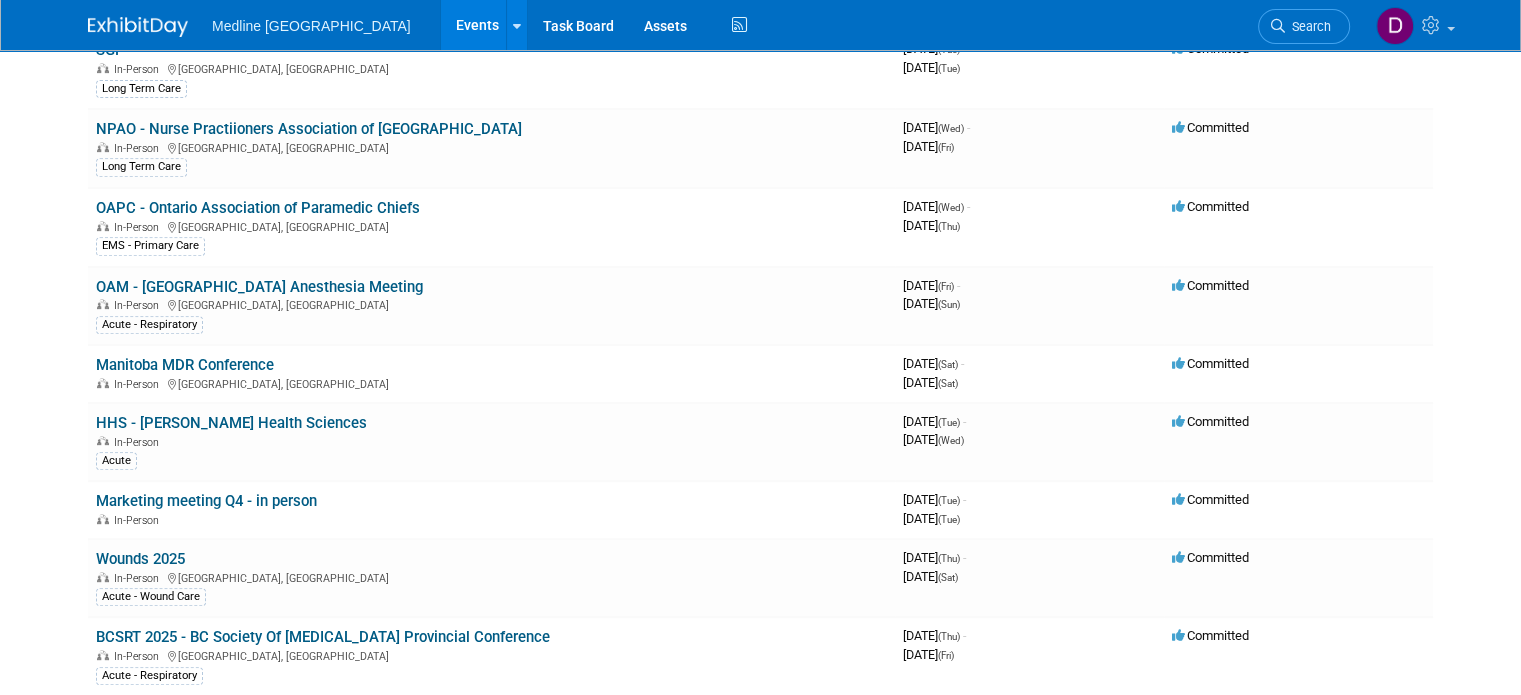 click on "Medline Canada
Events
Recently Viewed Events:
SGP
Boucherville, Canada
Sep 23, 2025  to  Sep 23, 2025
CSMC 2025 - Canadian Seating & Mobility Conference
Toronto, Canada
Sep 9, 2025  to  Sep 10, 2025
BCCPA
Whistler, Canada
May 24, 2026  to  May 26, 2026
Task Board
Assets
Activity Feed
My Account
My Profile & Preferences
Sync to External Calendar...
Refer & Earn
Contact us
Sign out
Search
Recently Viewed Events:
SGP
In-Person
Boucherville, Canada
Sep 23, 2025  to  Sep 23, 2025
(Committed)
CSMC 2025 - Canadian Seating & Mobility Conference
In-Person
Toronto, Canada
Sep 9, 2025  to  Sep 10, 2025
(Committed)
BCCPA
In-Person" at bounding box center [760, -453] 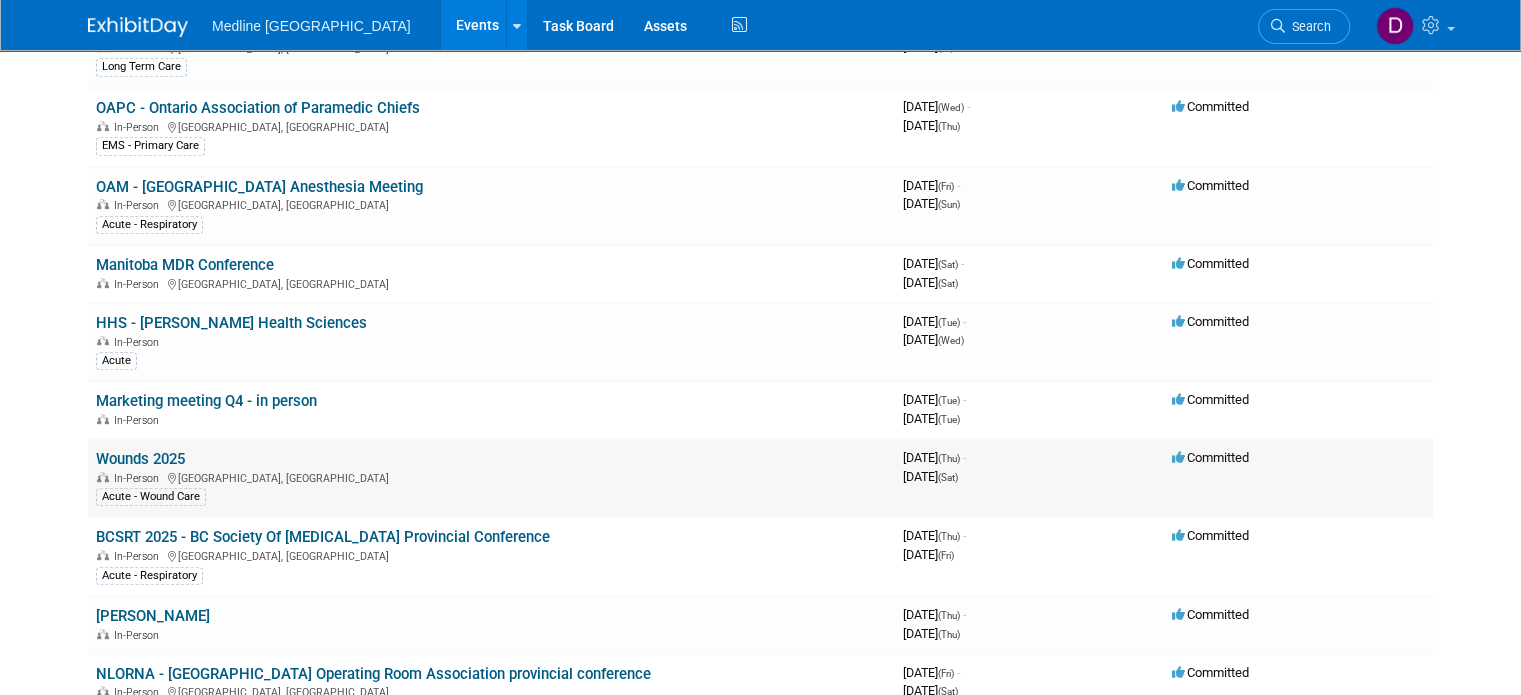 click on "Wounds 2025" at bounding box center [140, 459] 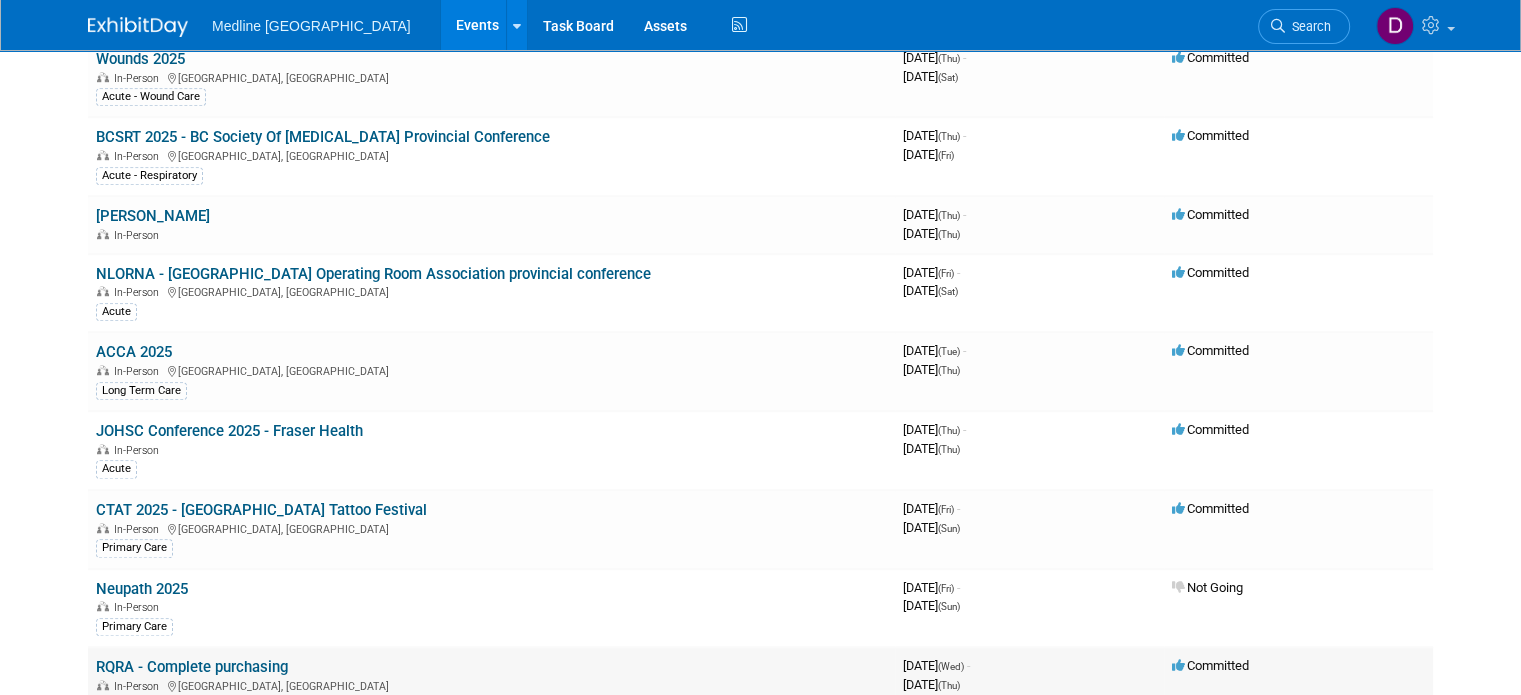 scroll, scrollTop: 1400, scrollLeft: 0, axis: vertical 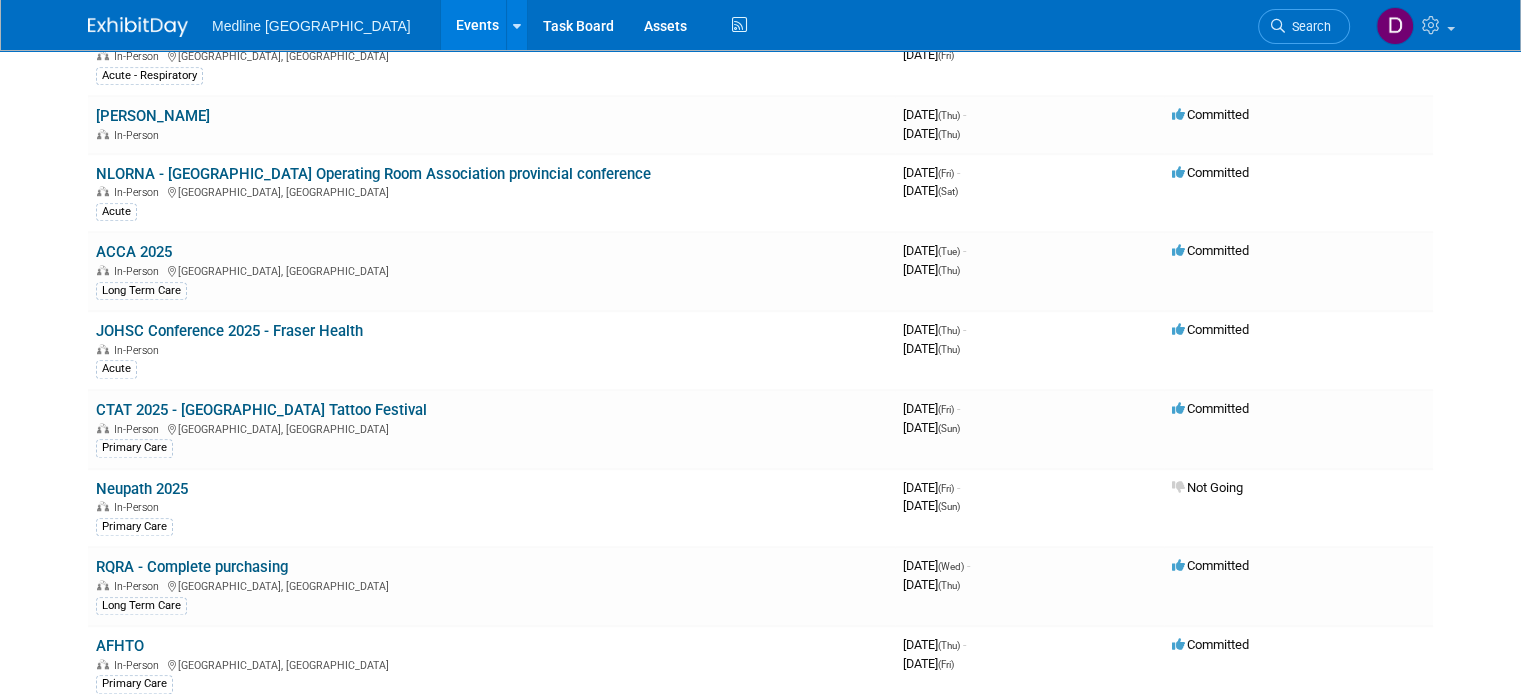 click on "Medline Canada
Events
Recently Viewed Events:
SGP
Boucherville, Canada
Sep 23, 2025  to  Sep 23, 2025
CSMC 2025 - Canadian Seating & Mobility Conference
Toronto, Canada
Sep 9, 2025  to  Sep 10, 2025
BCCPA
Whistler, Canada
May 24, 2026  to  May 26, 2026
Task Board
Assets
Activity Feed
My Account
My Profile & Preferences
Sync to External Calendar...
Refer & Earn
Contact us
Sign out
Search
Recently Viewed Events:
SGP
In-Person
Boucherville, Canada
Sep 23, 2025  to  Sep 23, 2025
(Committed)
CSMC 2025 - Canadian Seating & Mobility Conference
In-Person
Toronto, Canada
Sep 9, 2025  to  Sep 10, 2025
(Committed)
BCCPA
In-Person" at bounding box center (760, -1053) 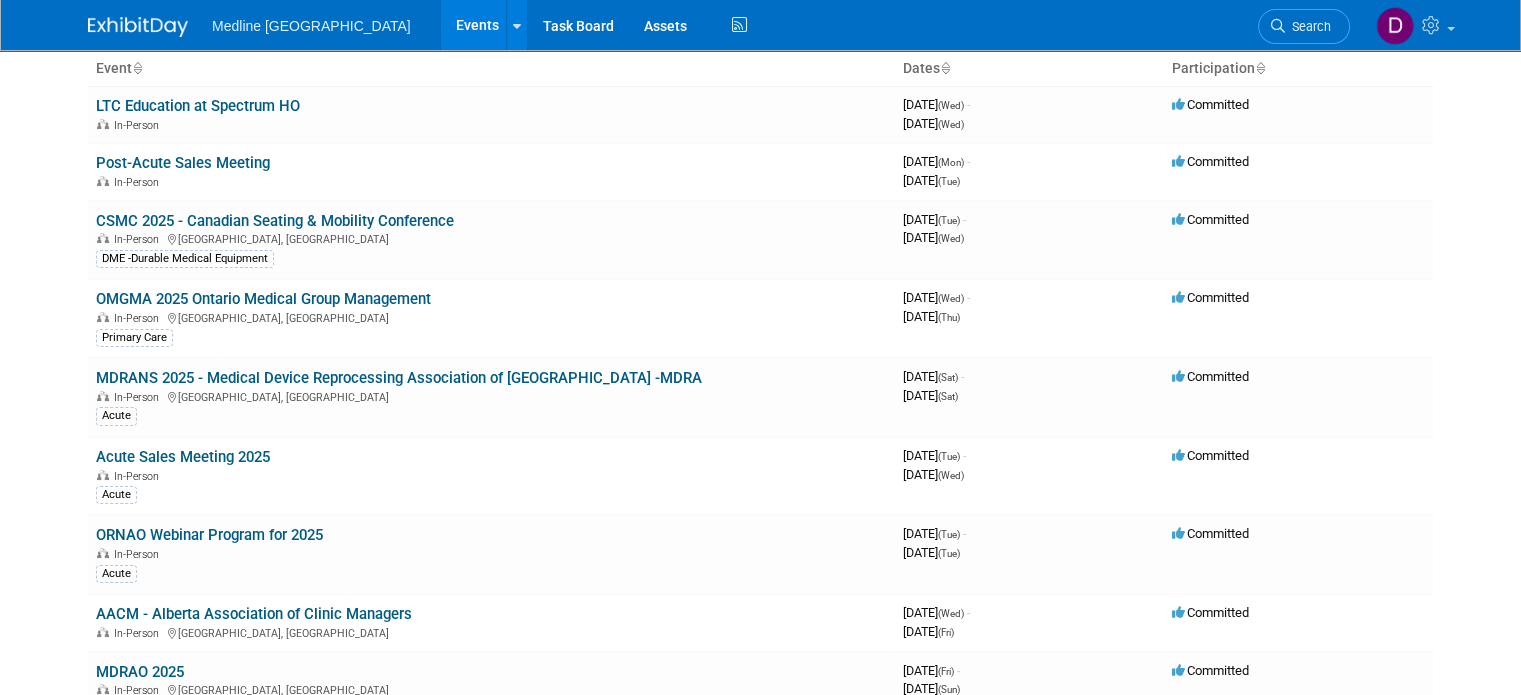 scroll, scrollTop: 0, scrollLeft: 0, axis: both 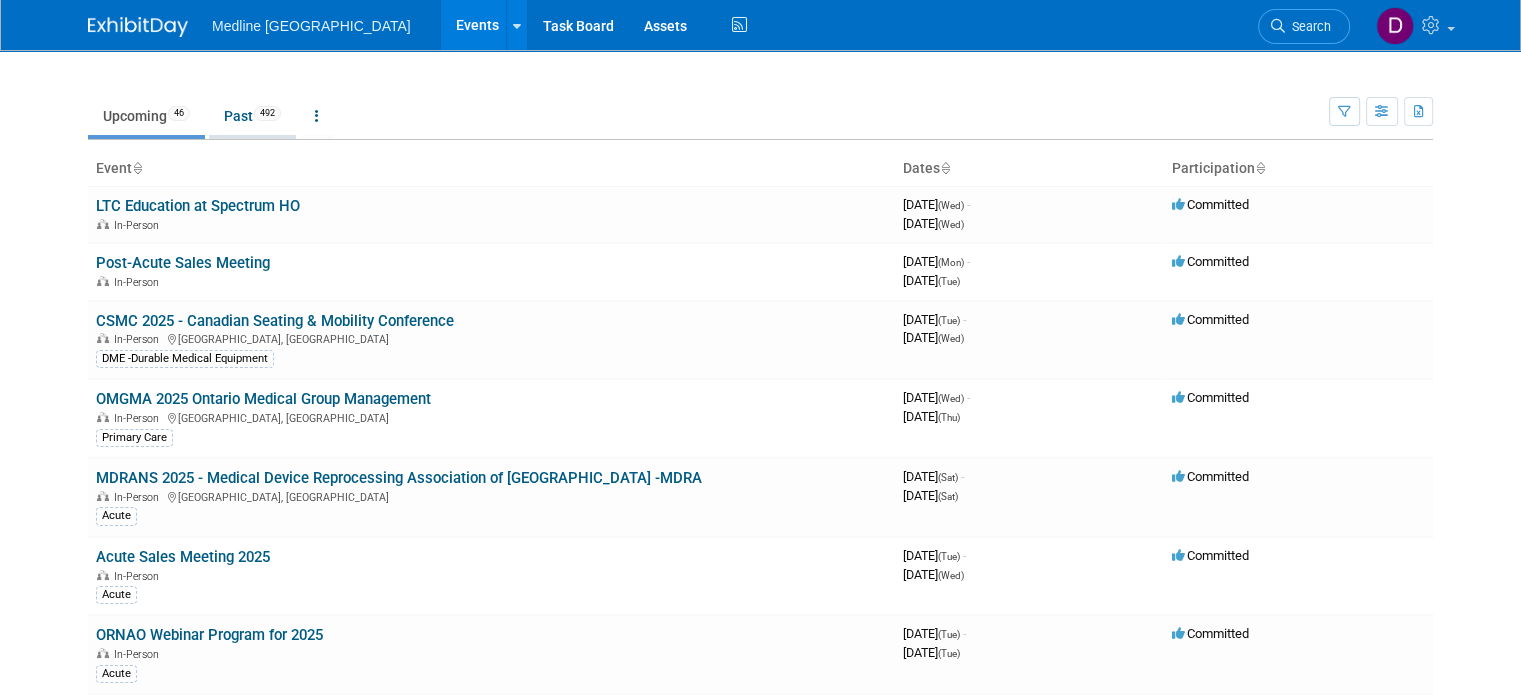 click on "Past
492" at bounding box center [252, 116] 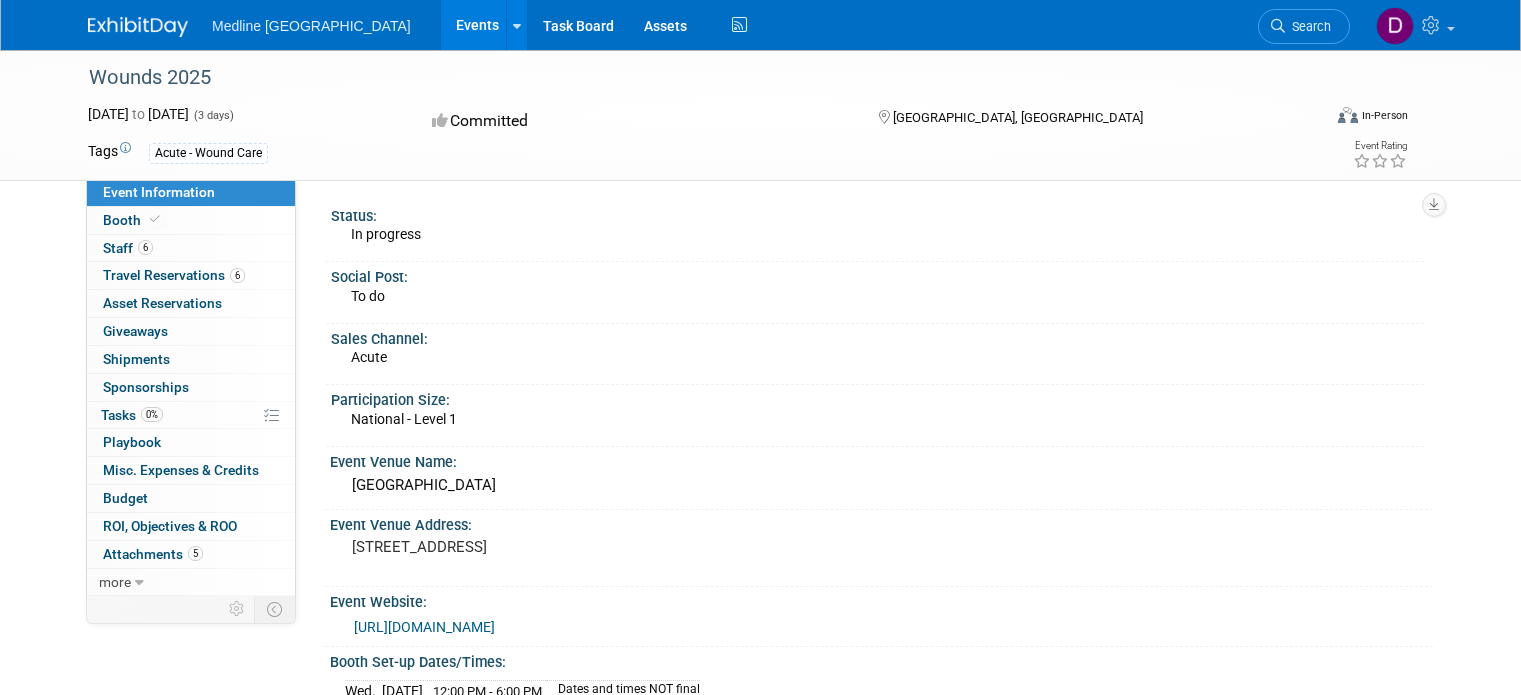 scroll, scrollTop: 0, scrollLeft: 0, axis: both 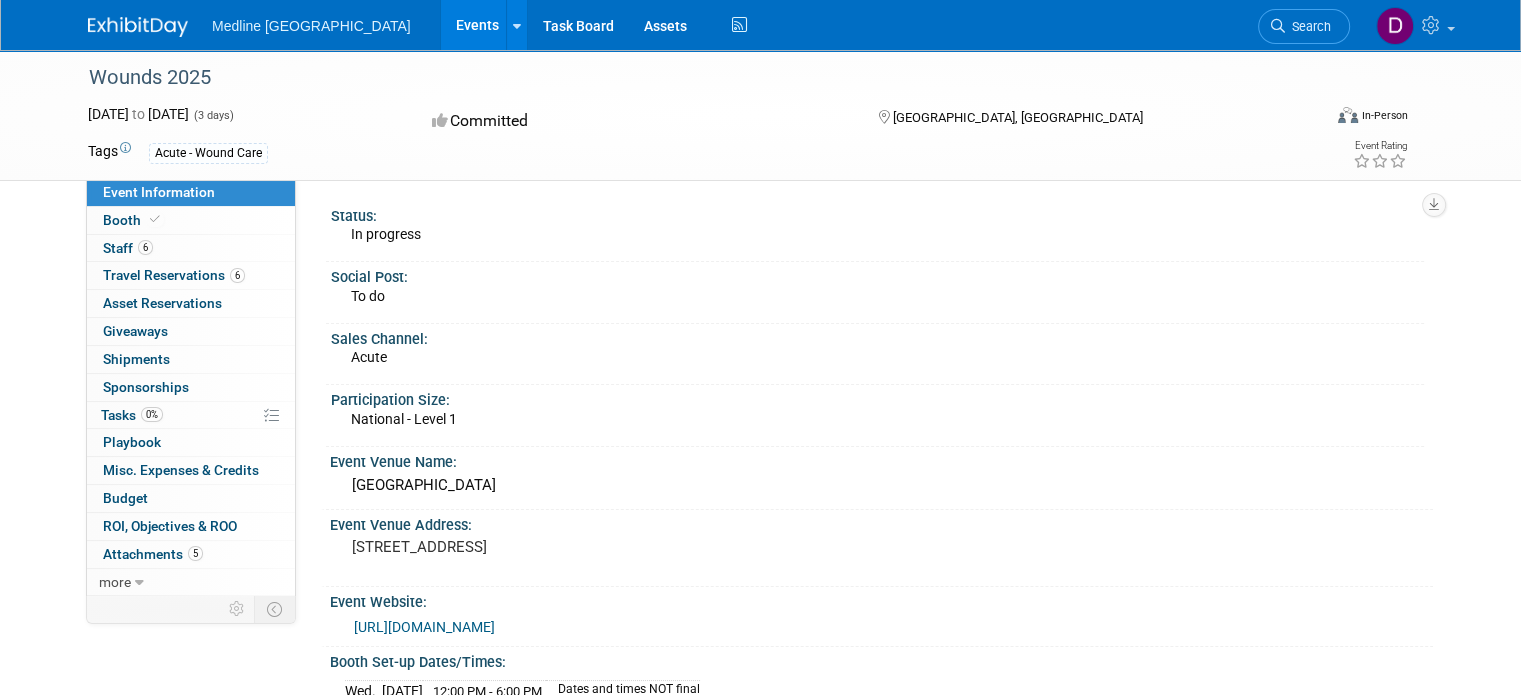 drag, startPoint x: 338, startPoint y: 537, endPoint x: 476, endPoint y: 588, distance: 147.12239 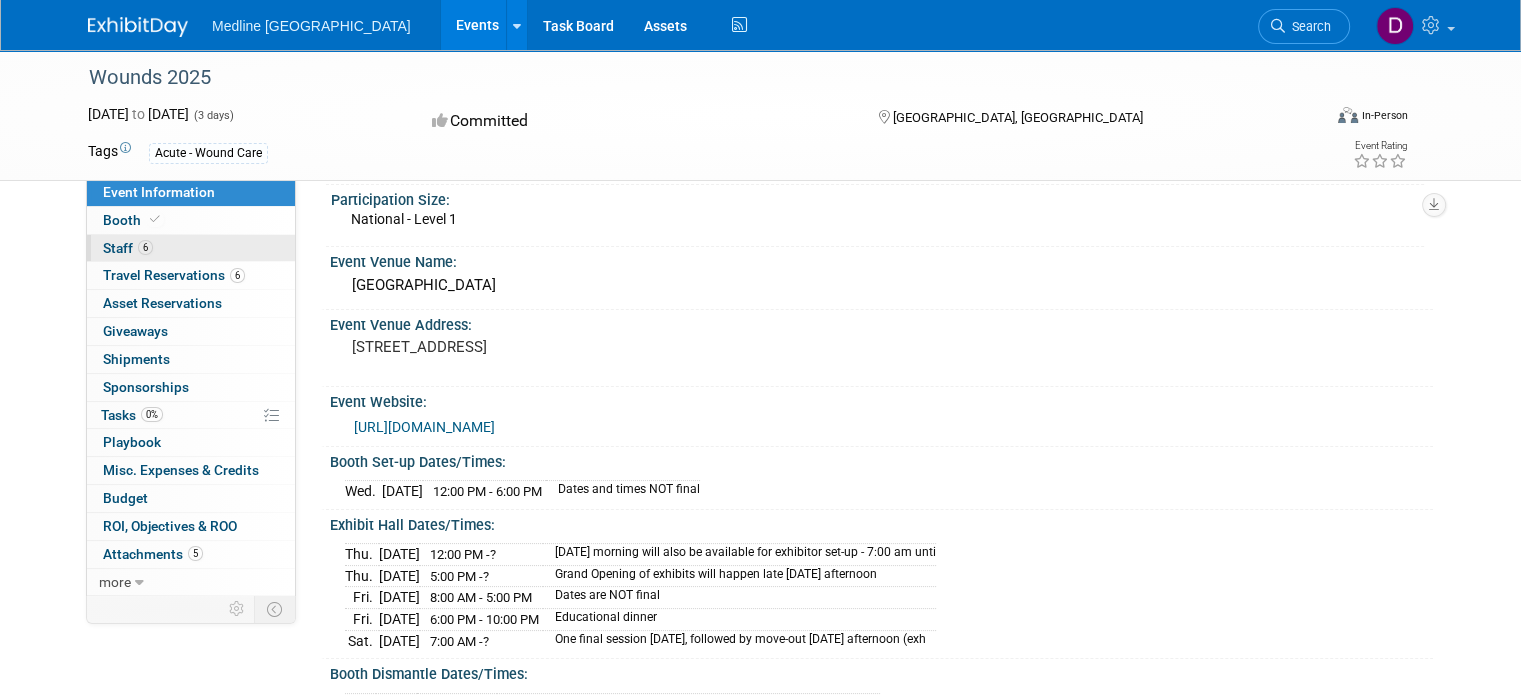 click on "6" at bounding box center [145, 247] 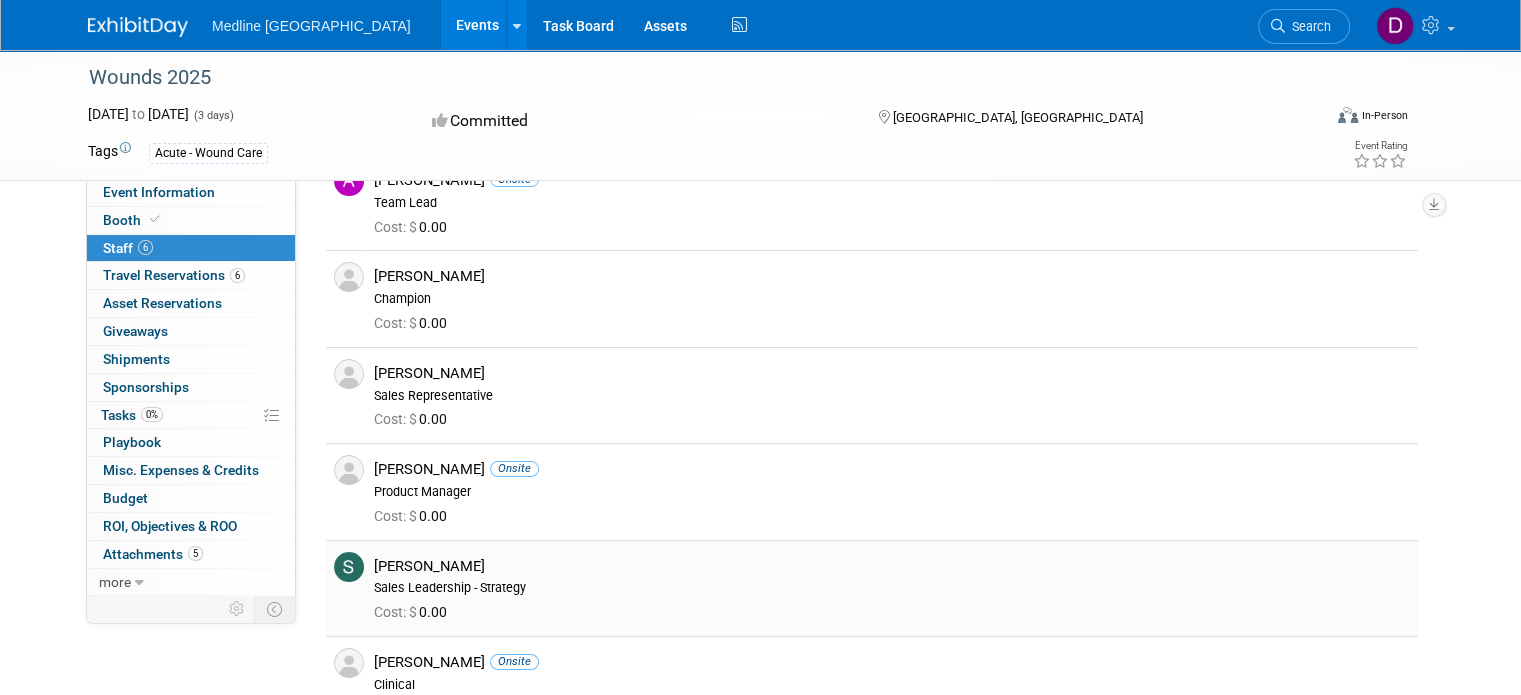 scroll, scrollTop: 200, scrollLeft: 0, axis: vertical 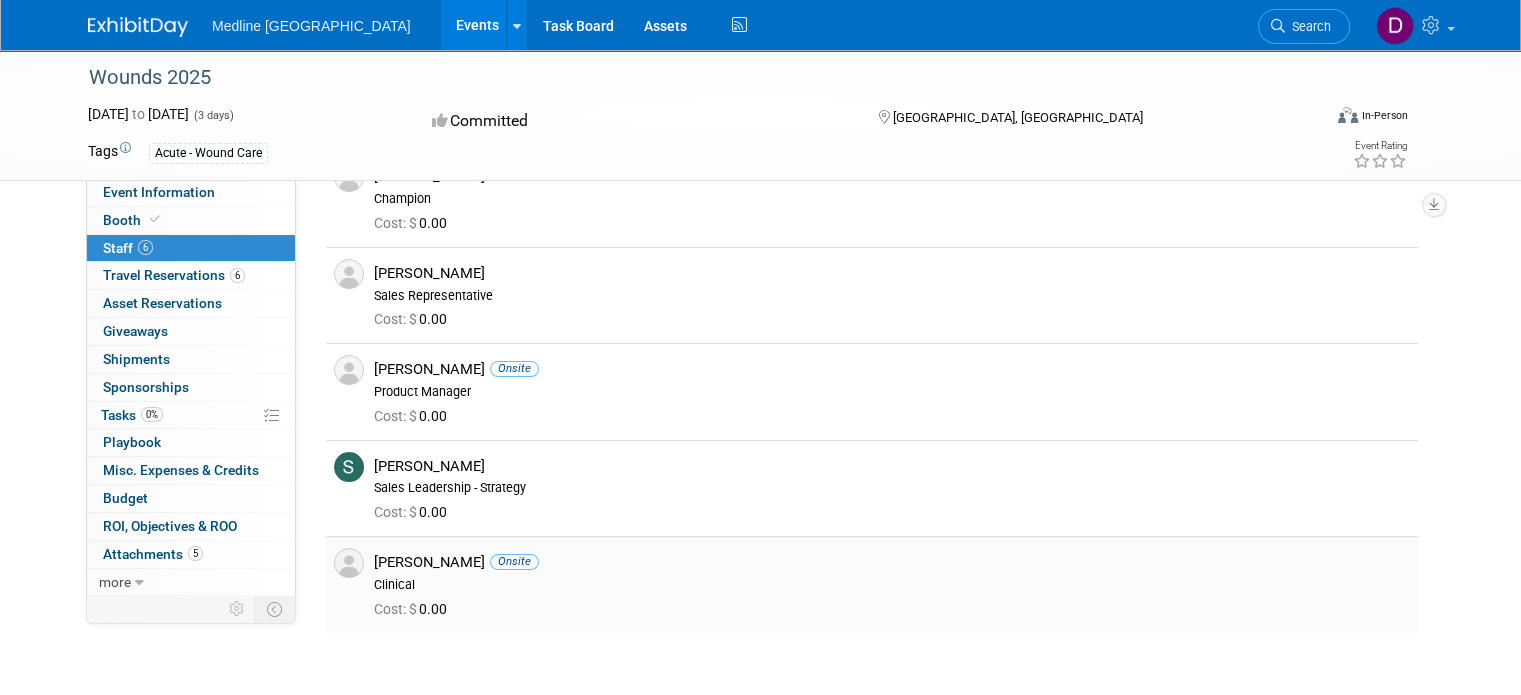 click on "[PERSON_NAME]
Onsite" at bounding box center (892, 562) 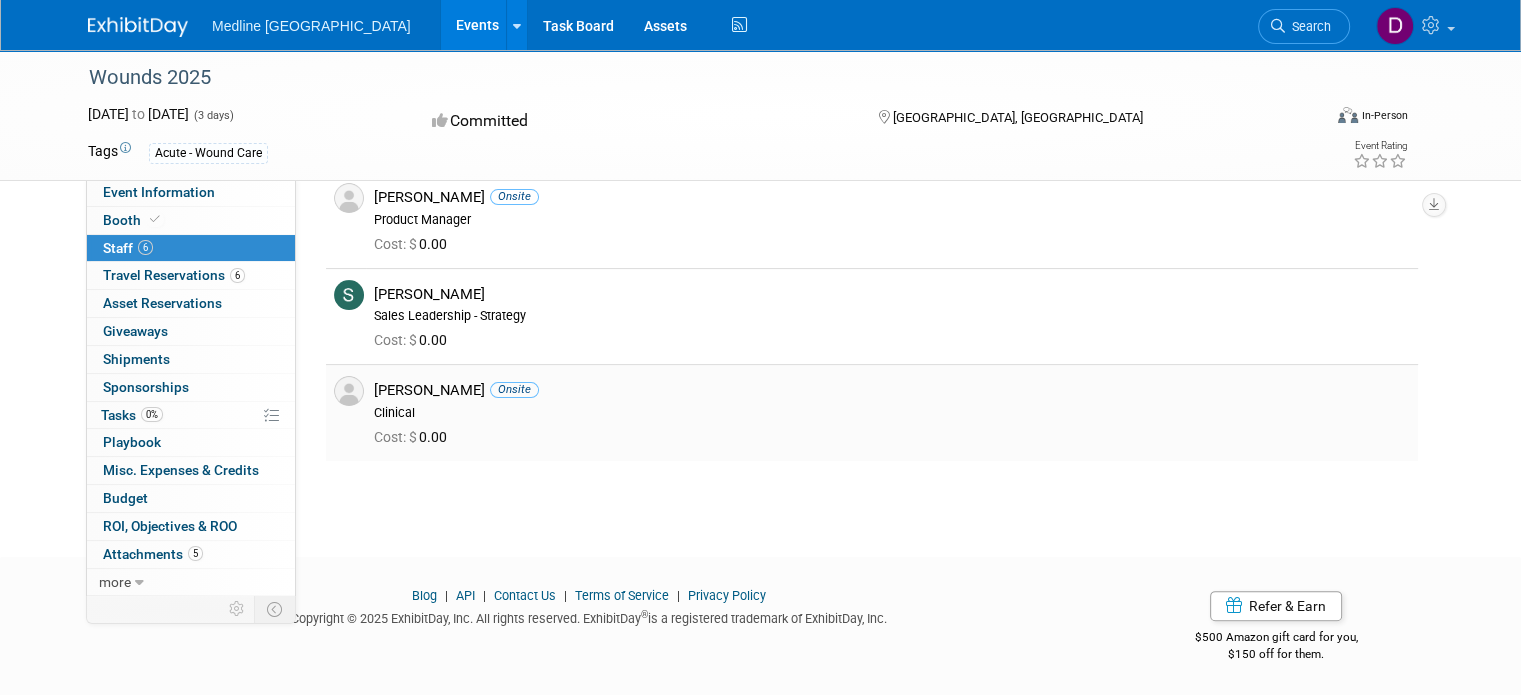 scroll, scrollTop: 0, scrollLeft: 0, axis: both 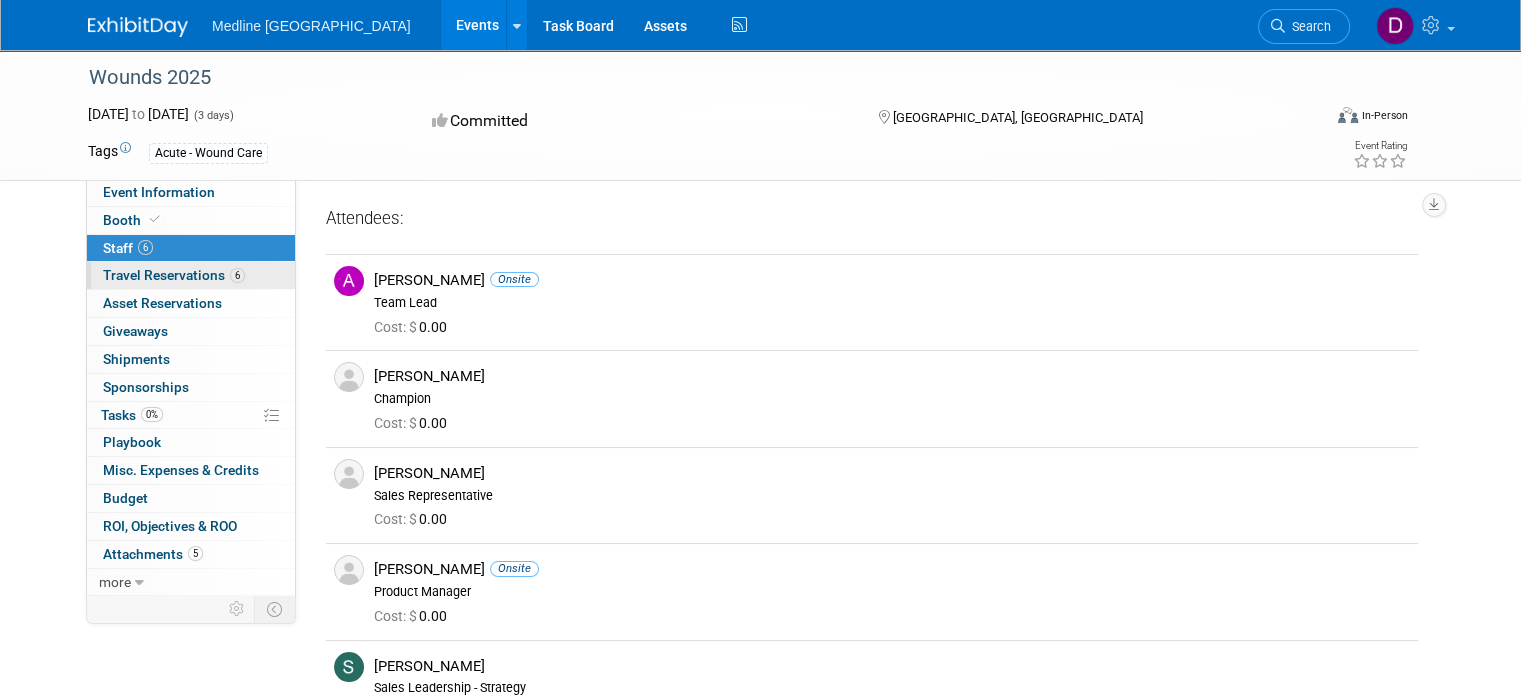 click on "Travel Reservations 6" at bounding box center (174, 275) 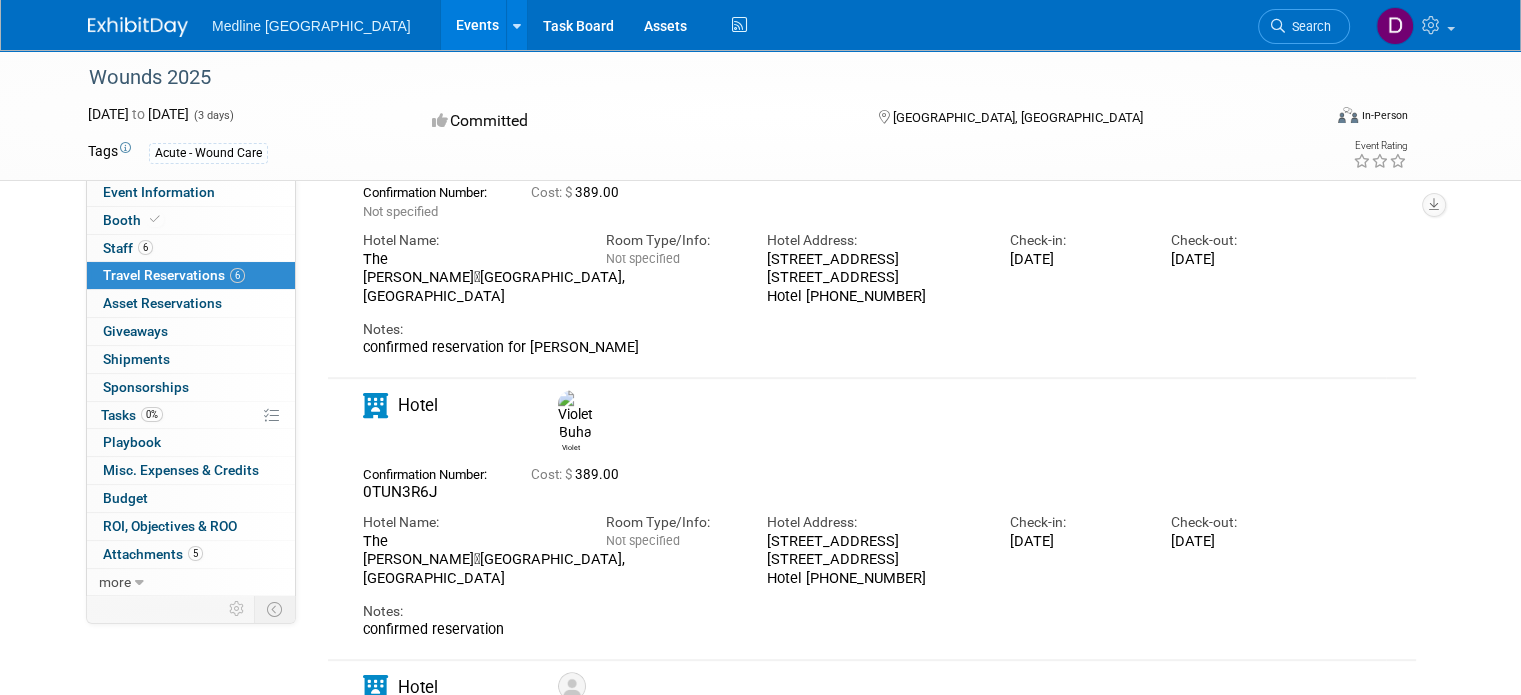 scroll, scrollTop: 0, scrollLeft: 0, axis: both 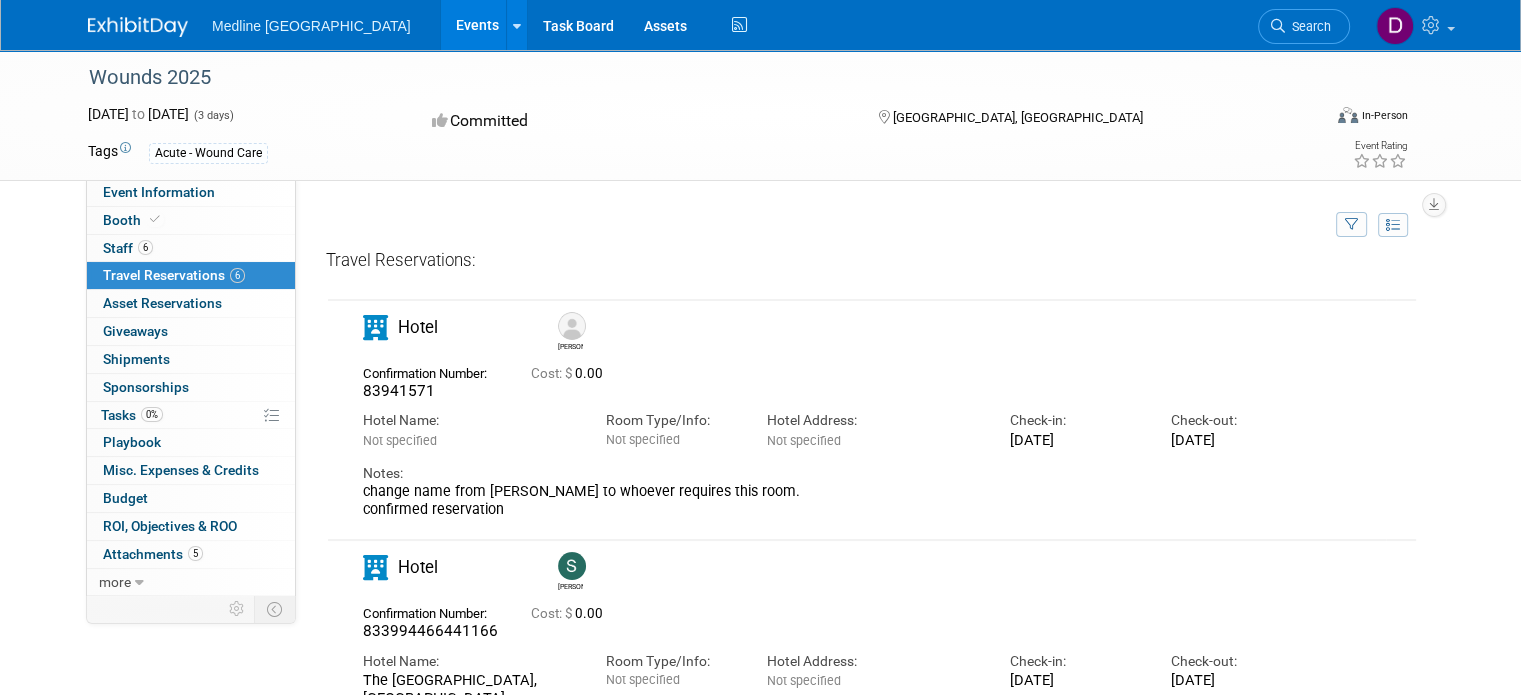 drag, startPoint x: 750, startPoint y: 513, endPoint x: 797, endPoint y: 172, distance: 344.22375 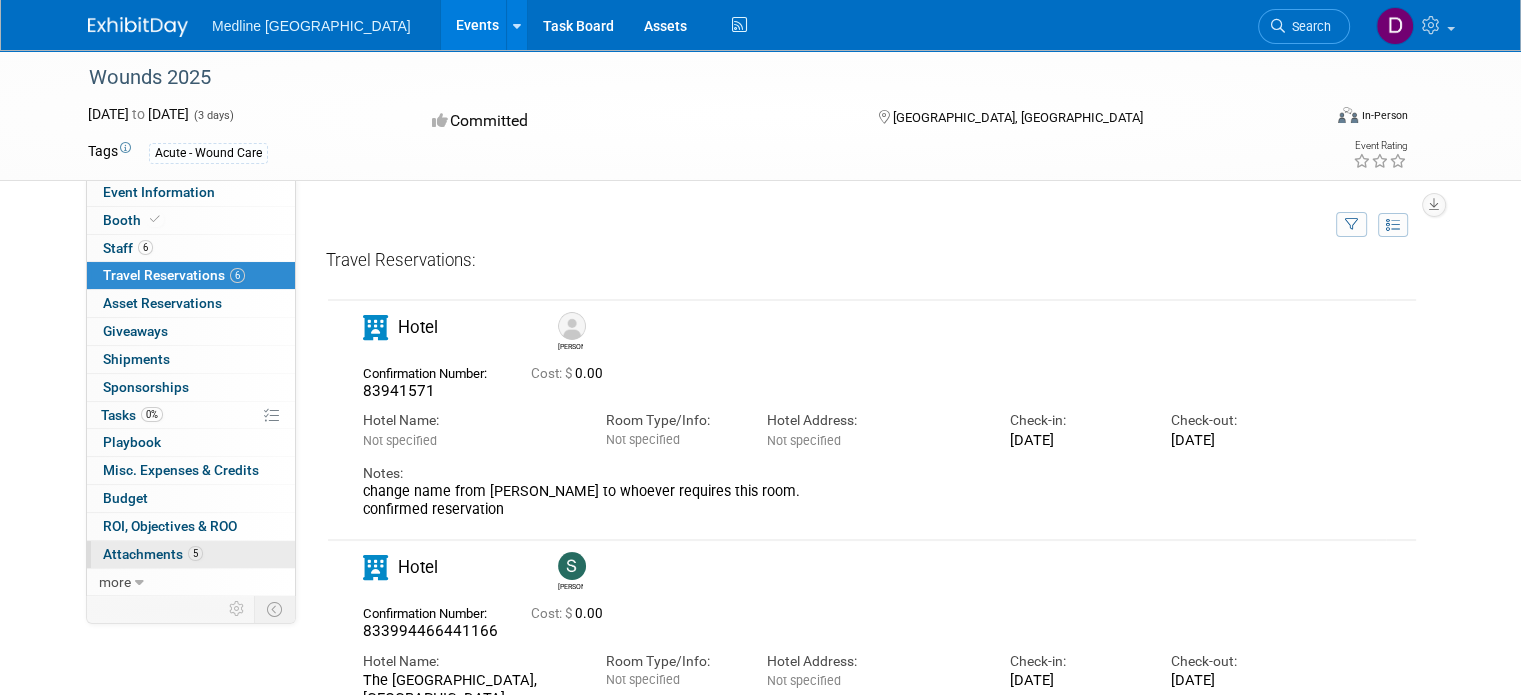 click on "5
Attachments 5" at bounding box center [191, 554] 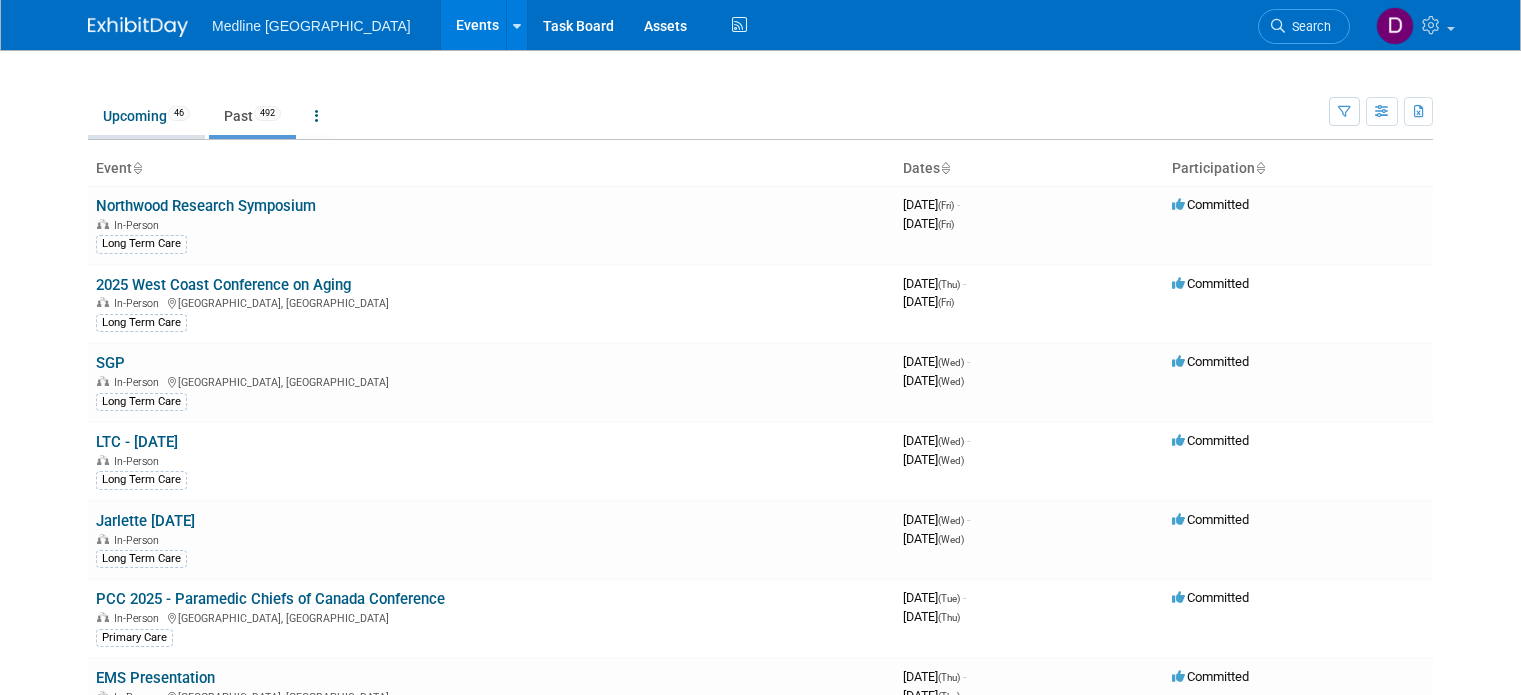 scroll, scrollTop: 0, scrollLeft: 0, axis: both 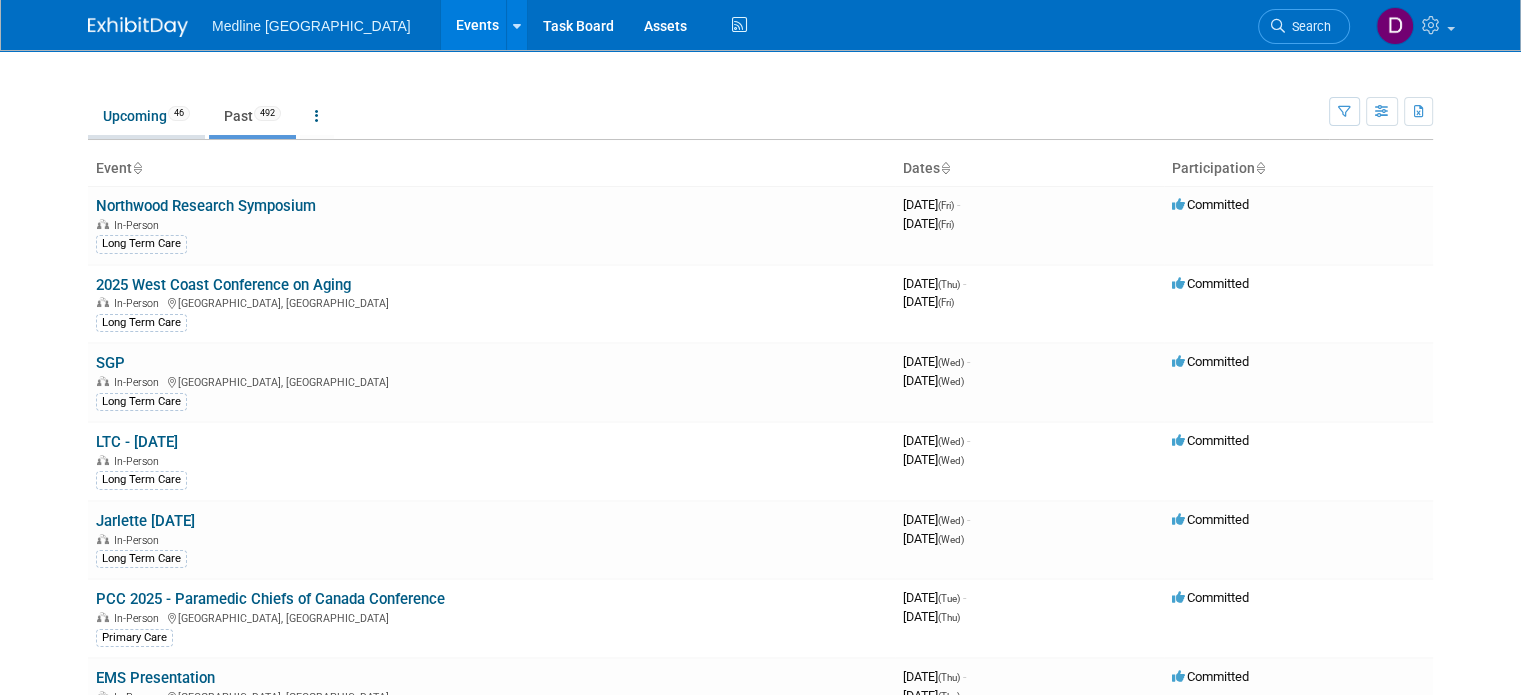 click on "Upcoming
46" at bounding box center (146, 116) 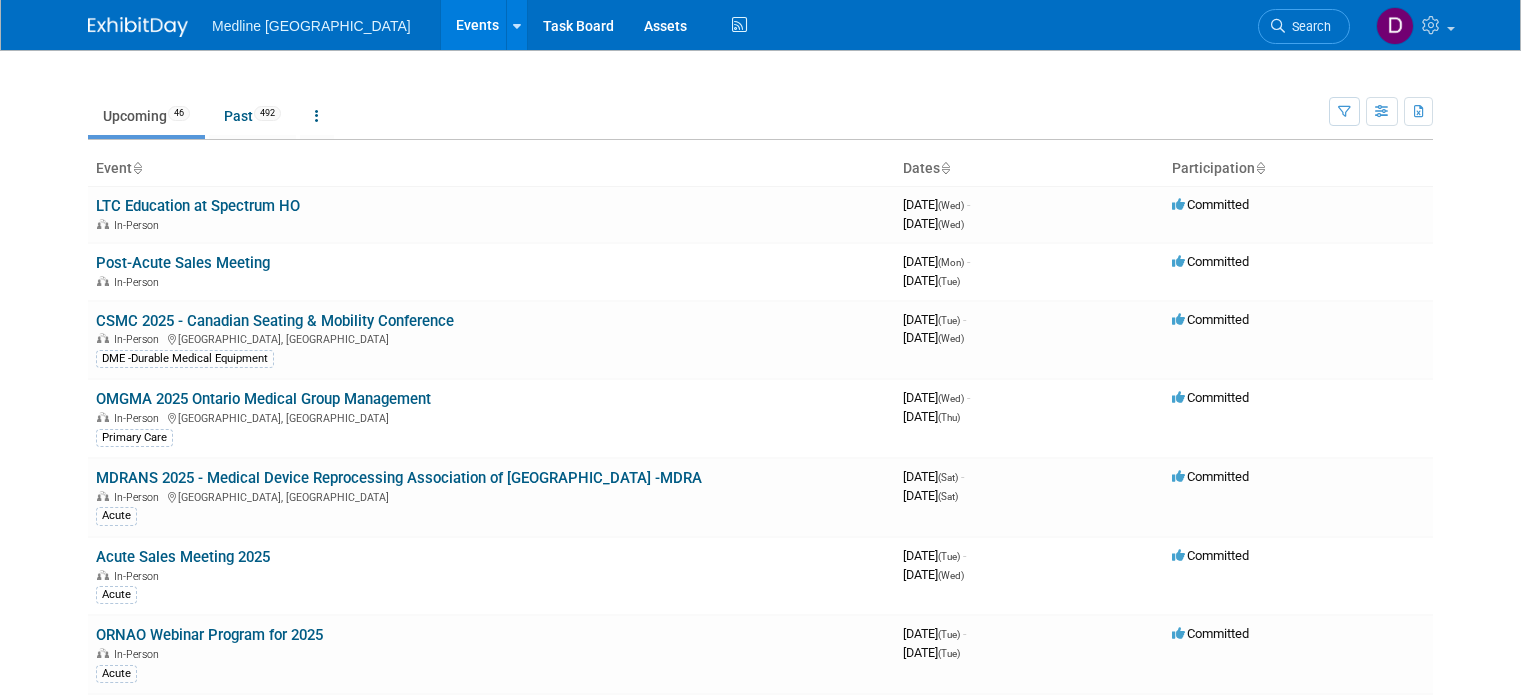scroll, scrollTop: 0, scrollLeft: 0, axis: both 